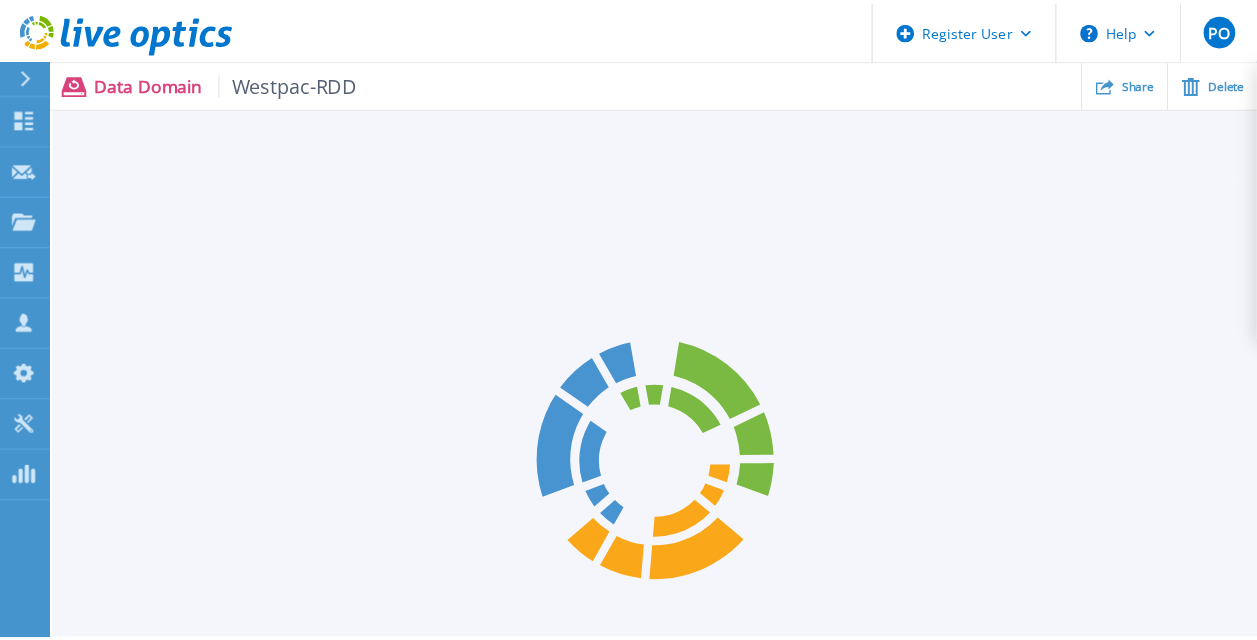 scroll, scrollTop: 0, scrollLeft: 0, axis: both 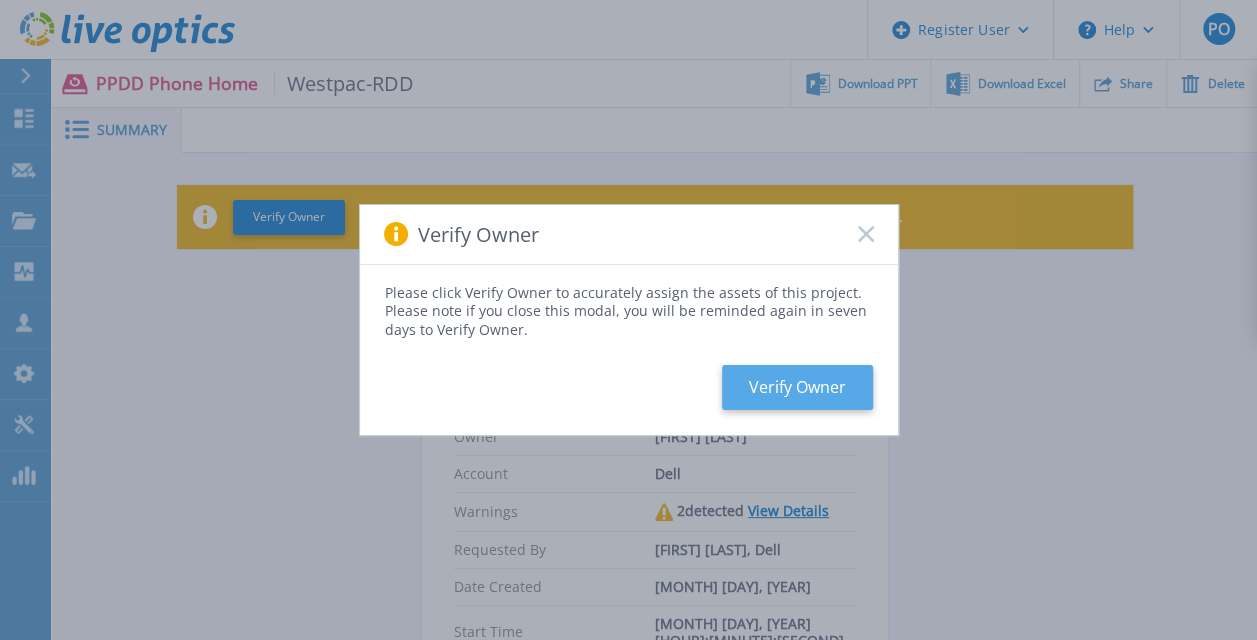 click on "Verify Owner" at bounding box center (797, 387) 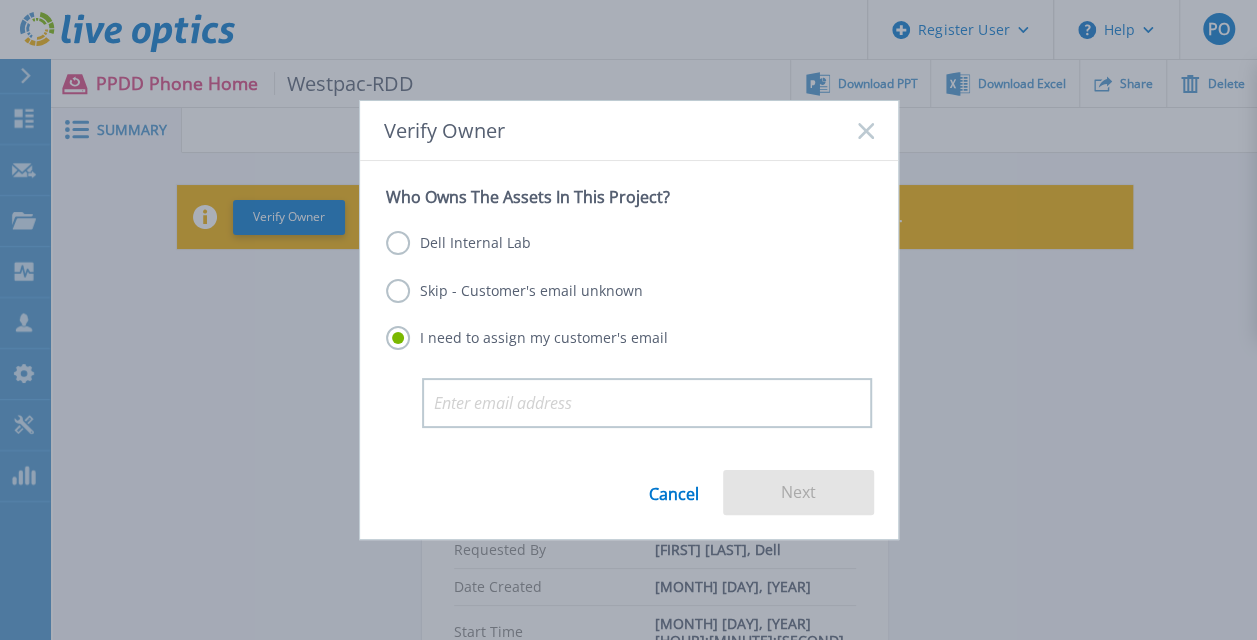 click on "Skip - Customer's email unknown" at bounding box center (514, 291) 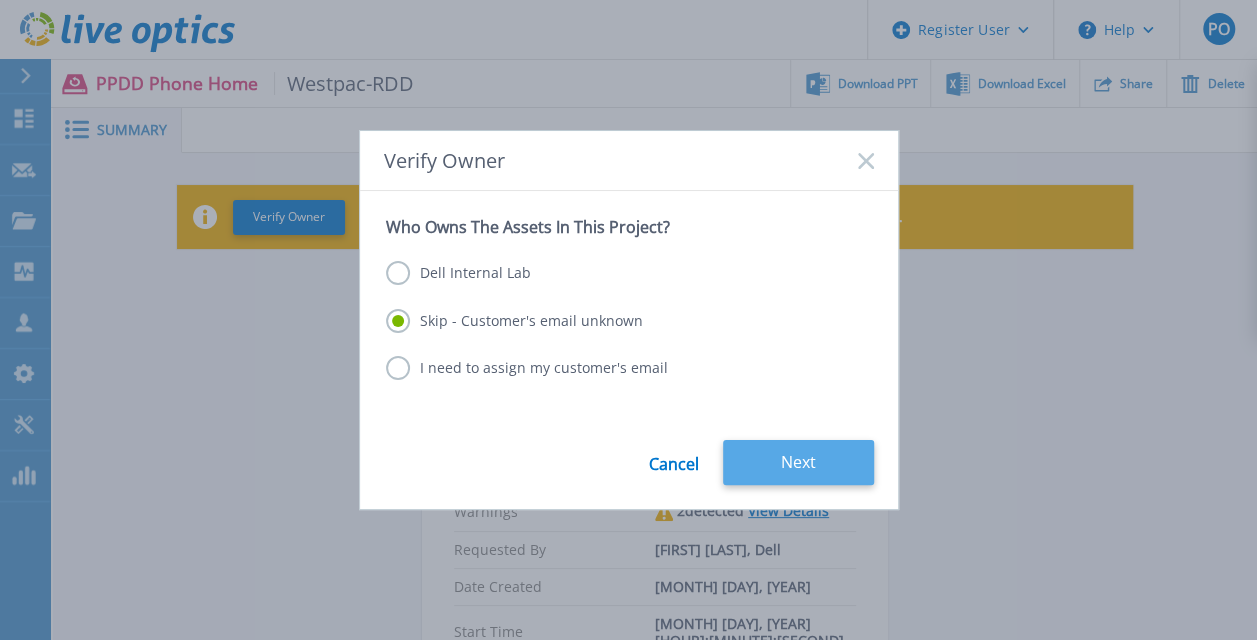 click on "Next" at bounding box center [798, 462] 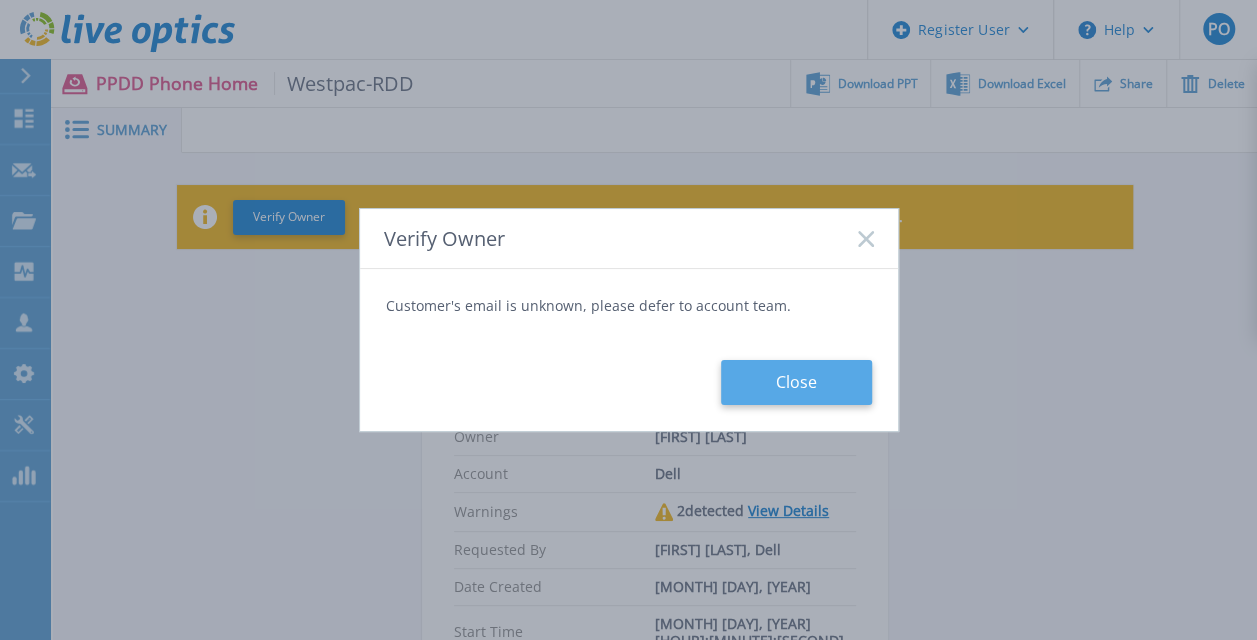 click on "Close" at bounding box center (796, 382) 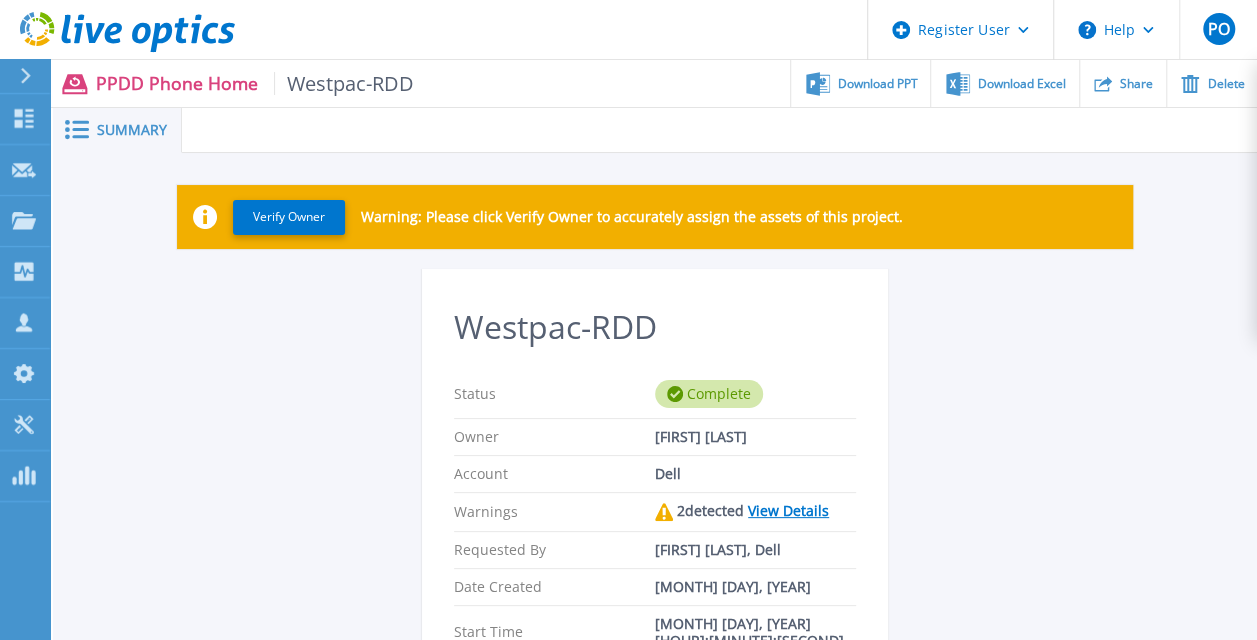 click on "View Details" at bounding box center [788, 510] 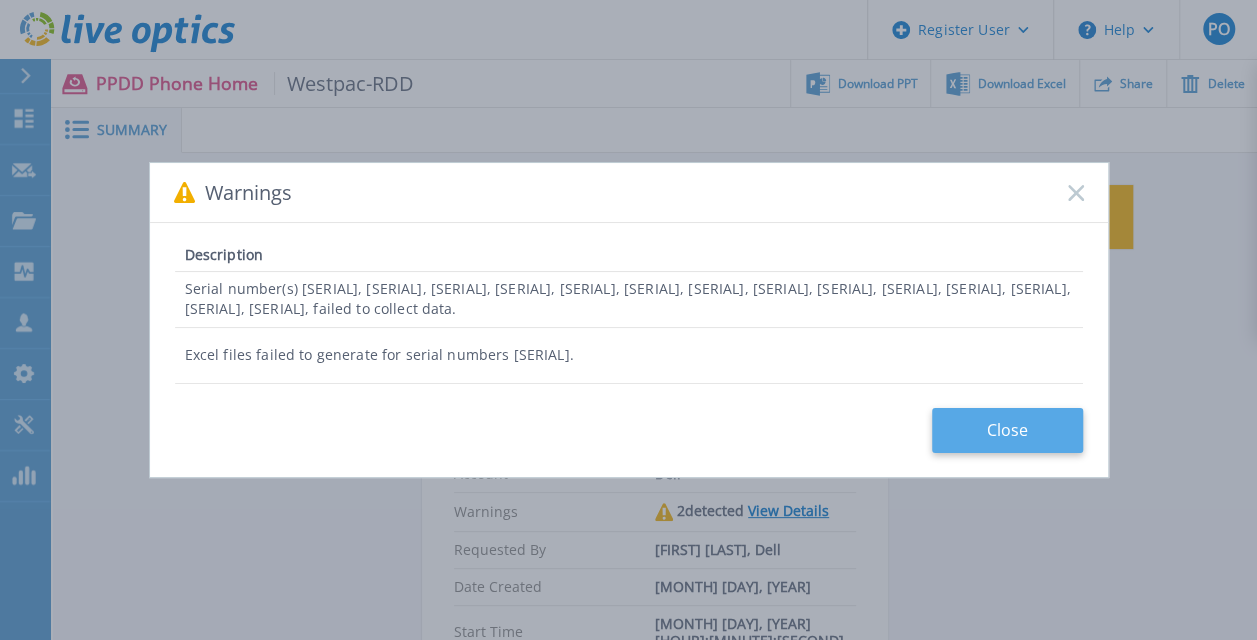 click on "Close" at bounding box center [1007, 430] 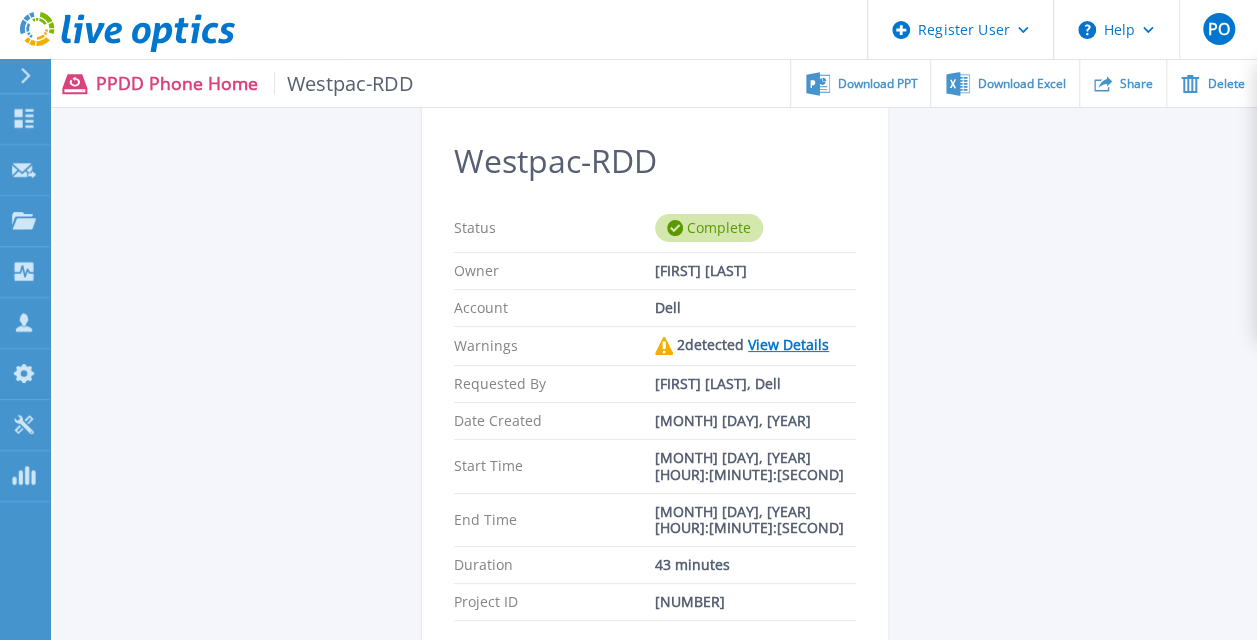 scroll, scrollTop: 148, scrollLeft: 0, axis: vertical 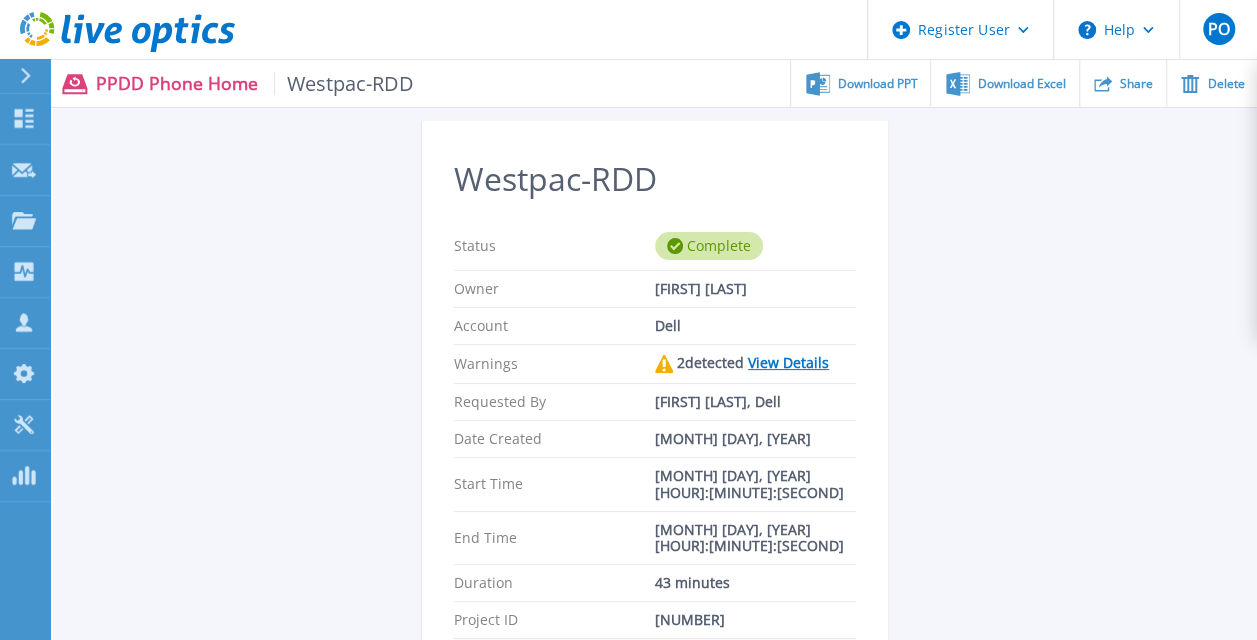 click on "View Details" at bounding box center (788, 362) 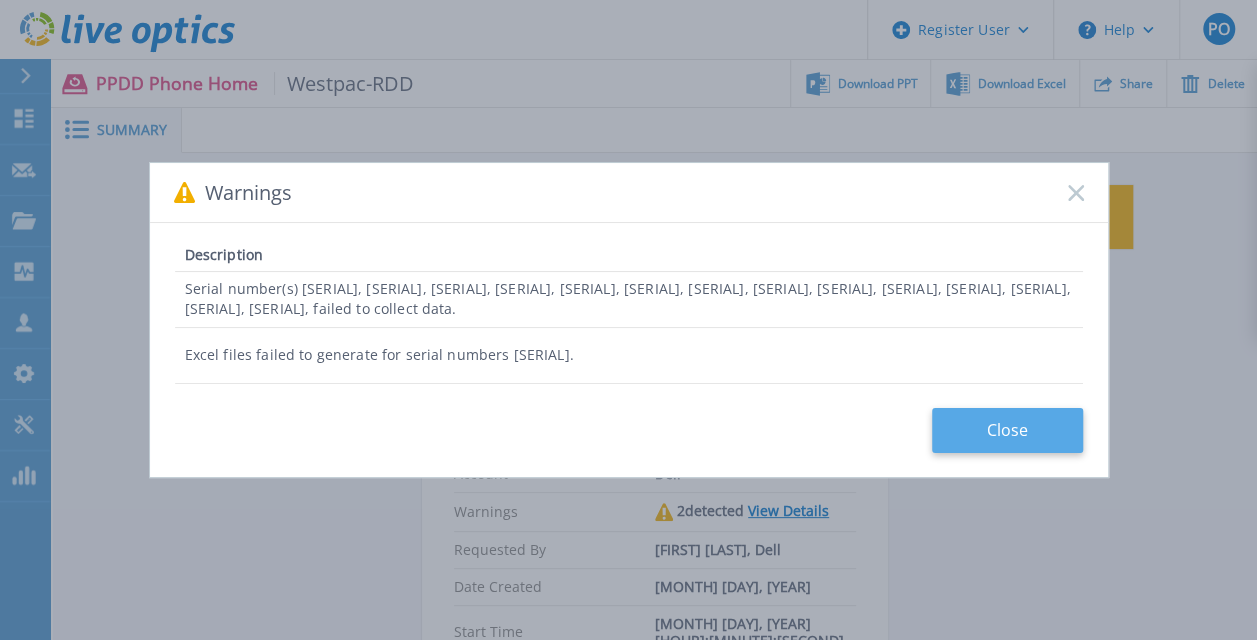 click on "Close" at bounding box center (1007, 430) 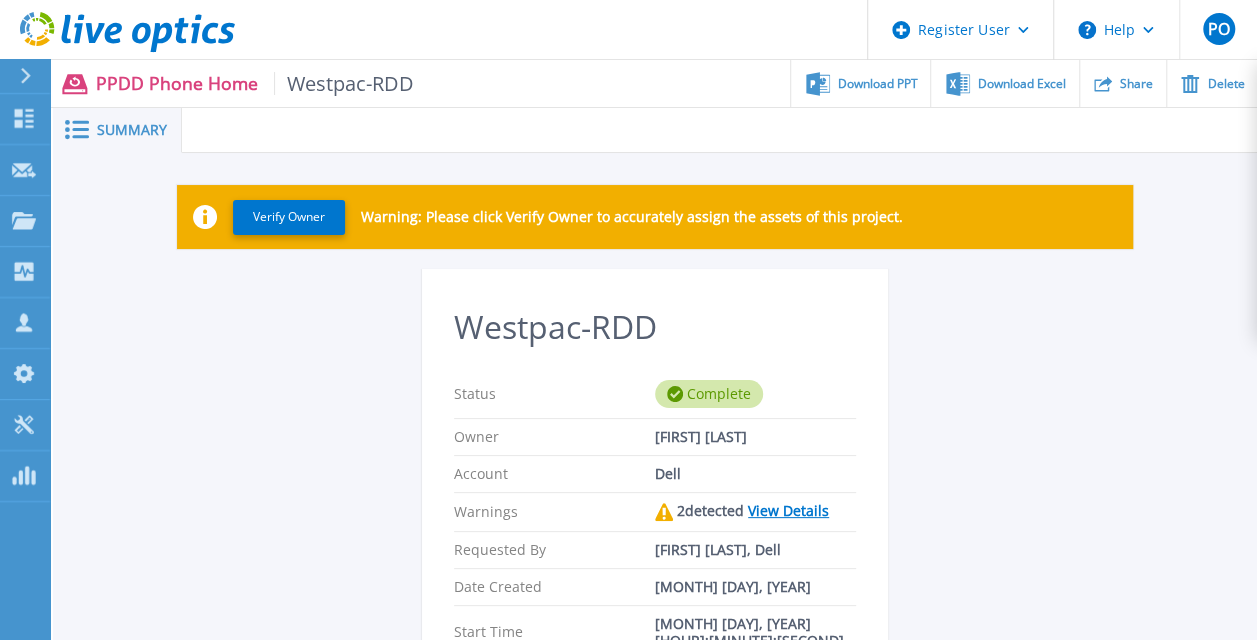 click on "Warning: Please click Verify Owner to accurately assign the assets of this project." at bounding box center (632, 217) 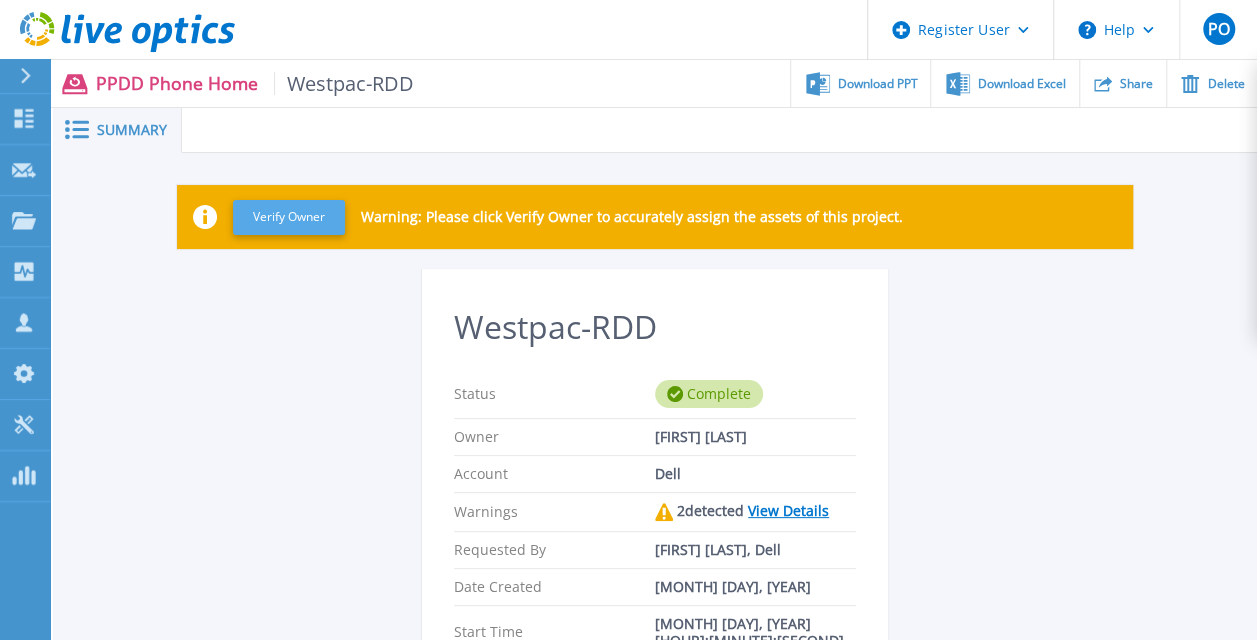 click on "Verify Owner" at bounding box center (289, 217) 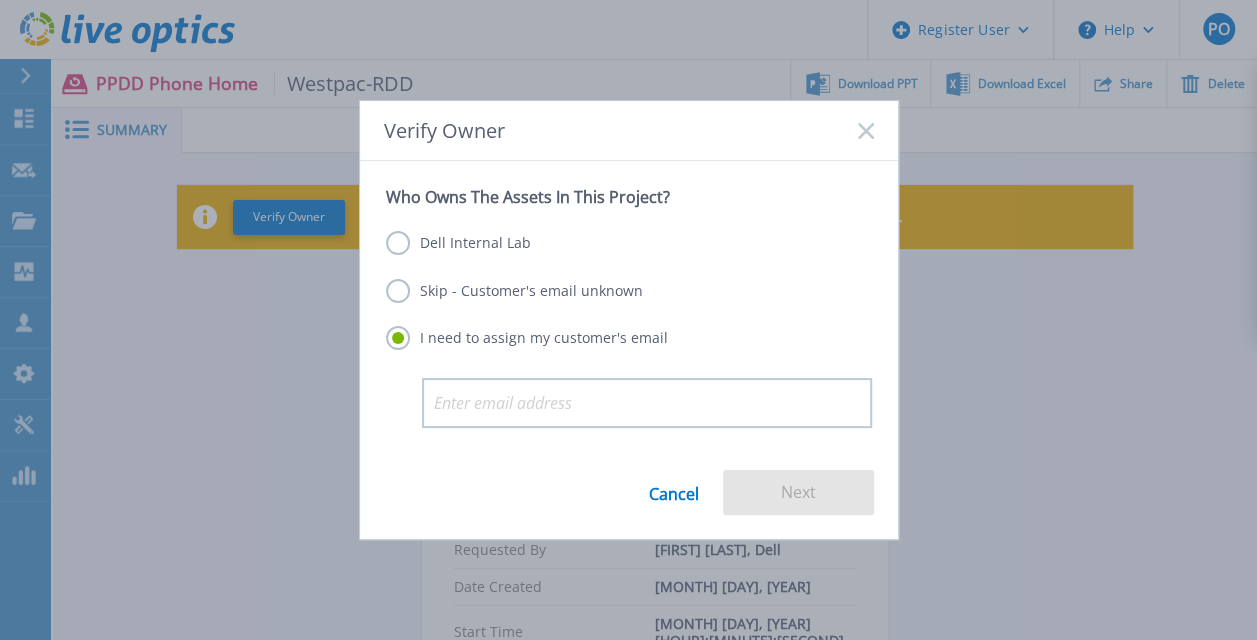 click 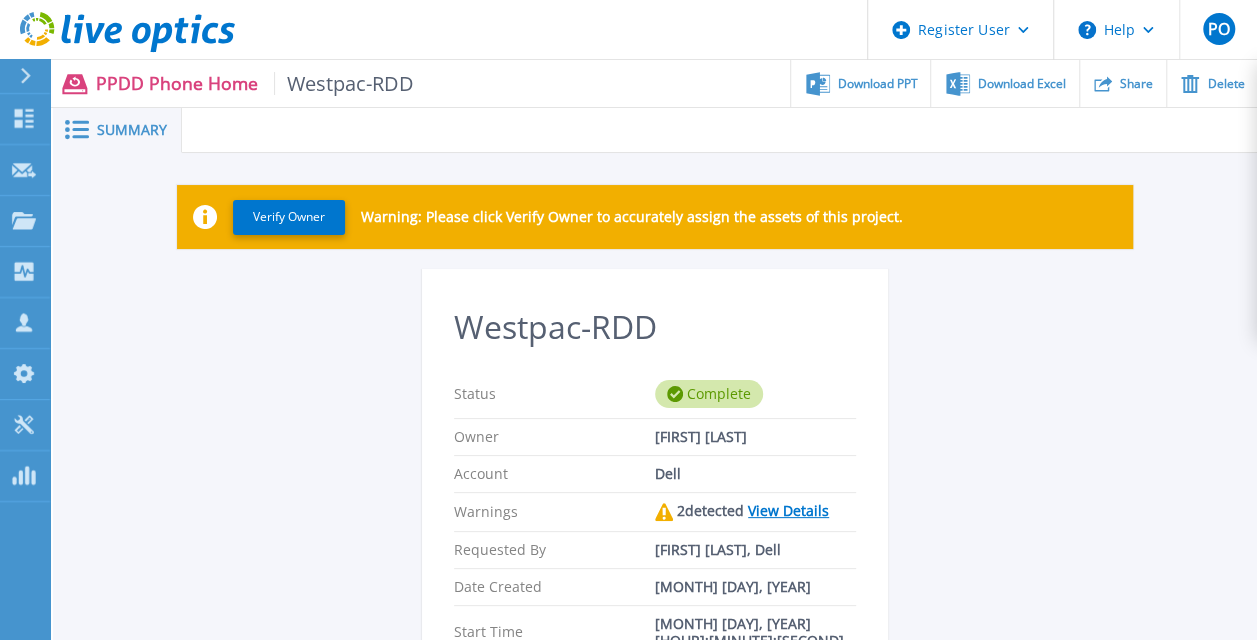 click on "Warning: Please click Verify Owner to accurately assign the assets of this project." at bounding box center [632, 217] 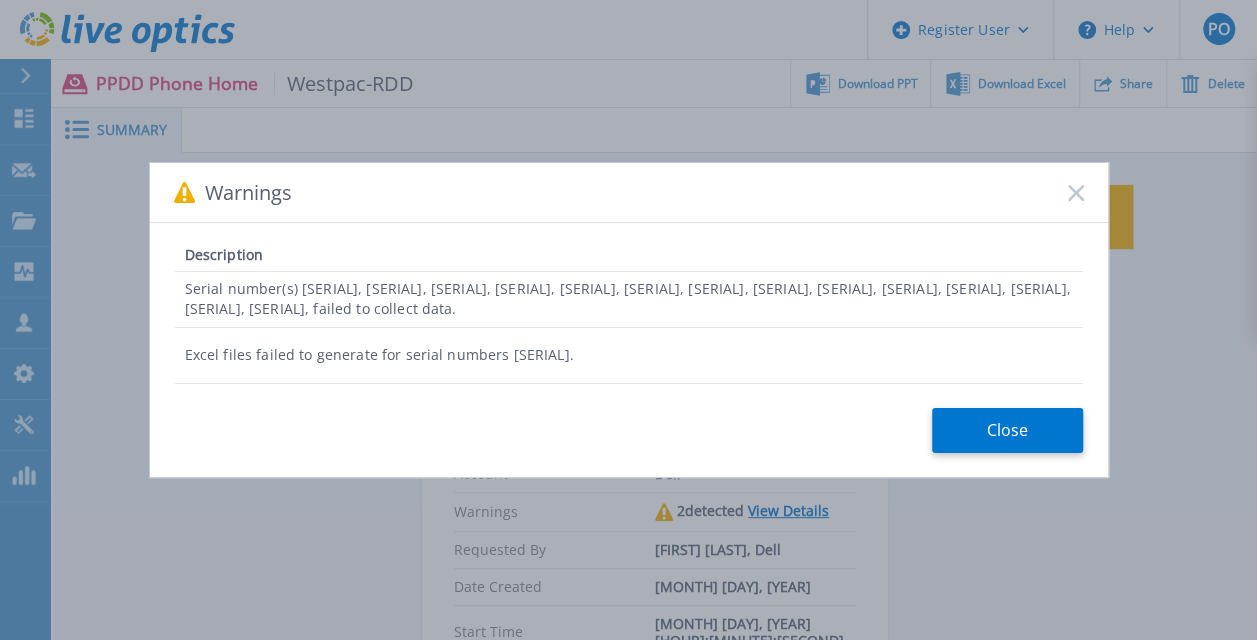 drag, startPoint x: 782, startPoint y: 510, endPoint x: 836, endPoint y: 574, distance: 83.737686 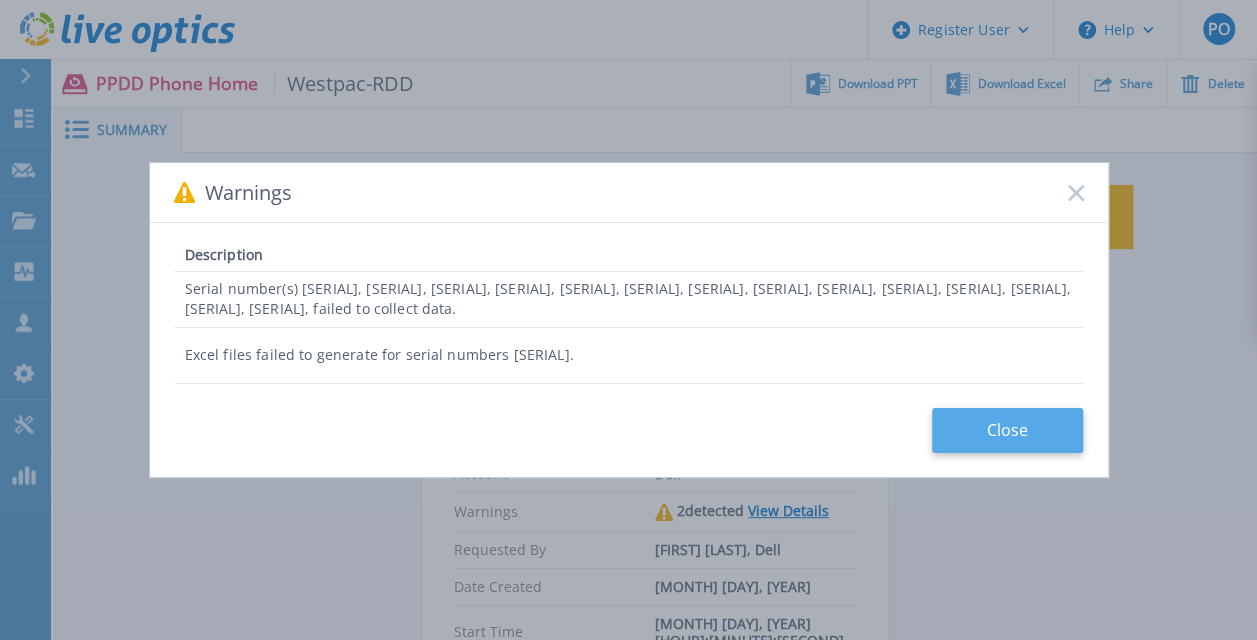 drag, startPoint x: 1131, startPoint y: 428, endPoint x: 1029, endPoint y: 428, distance: 102 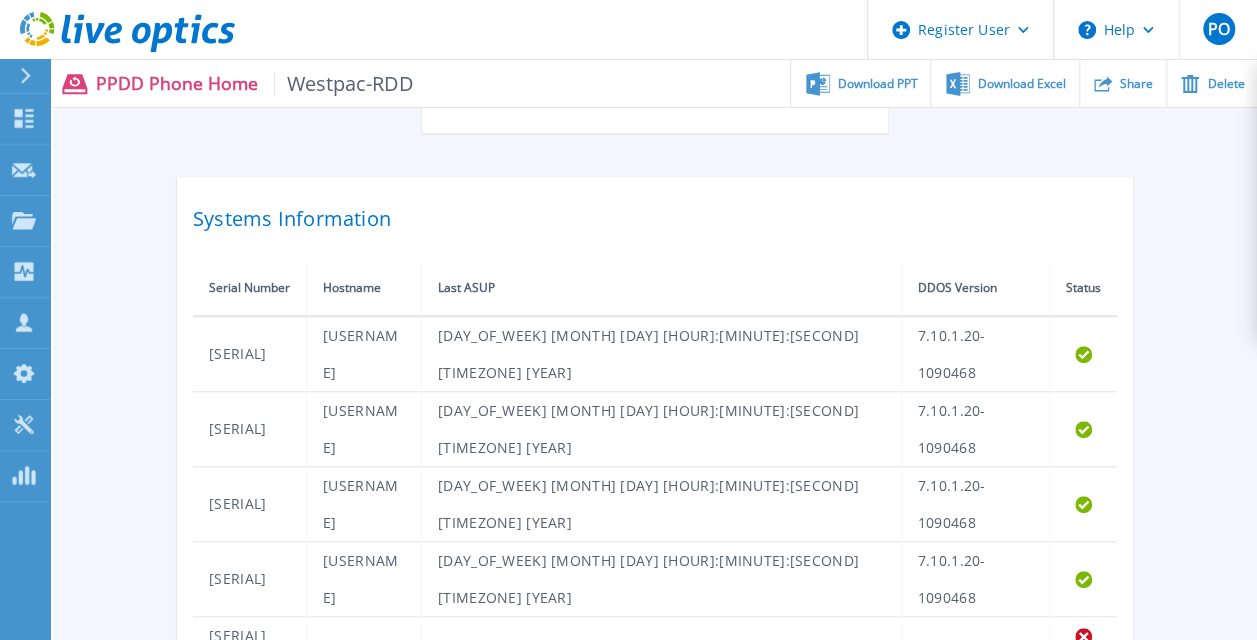 scroll, scrollTop: 692, scrollLeft: 0, axis: vertical 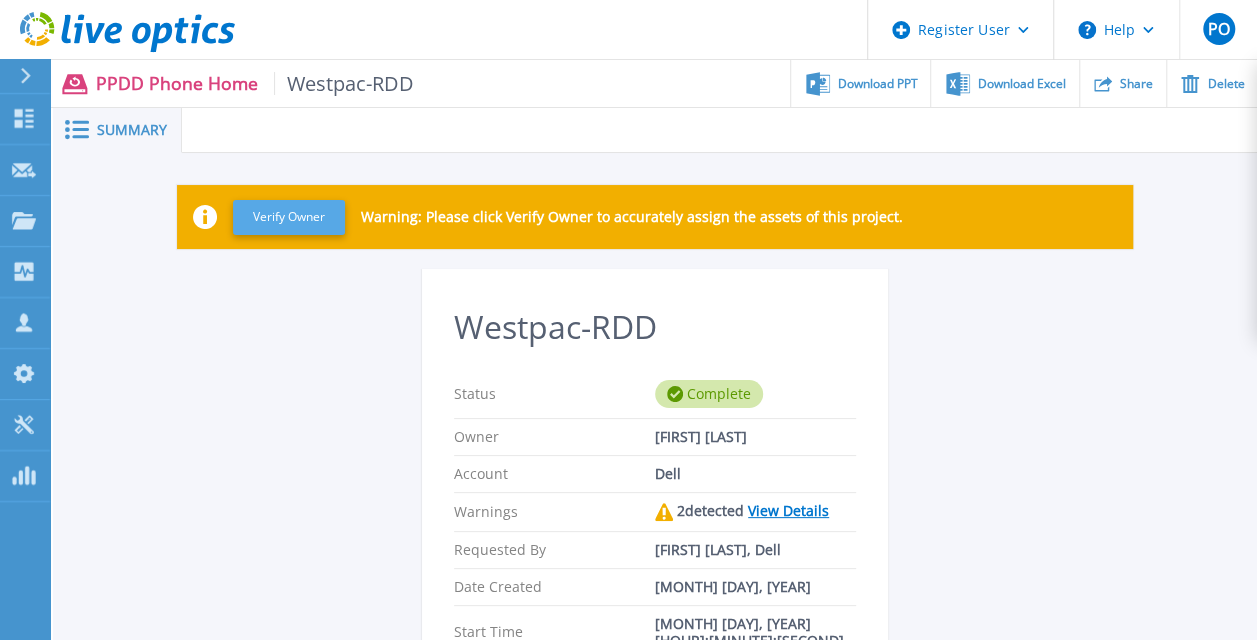 click on "Verify Owner" at bounding box center (289, 217) 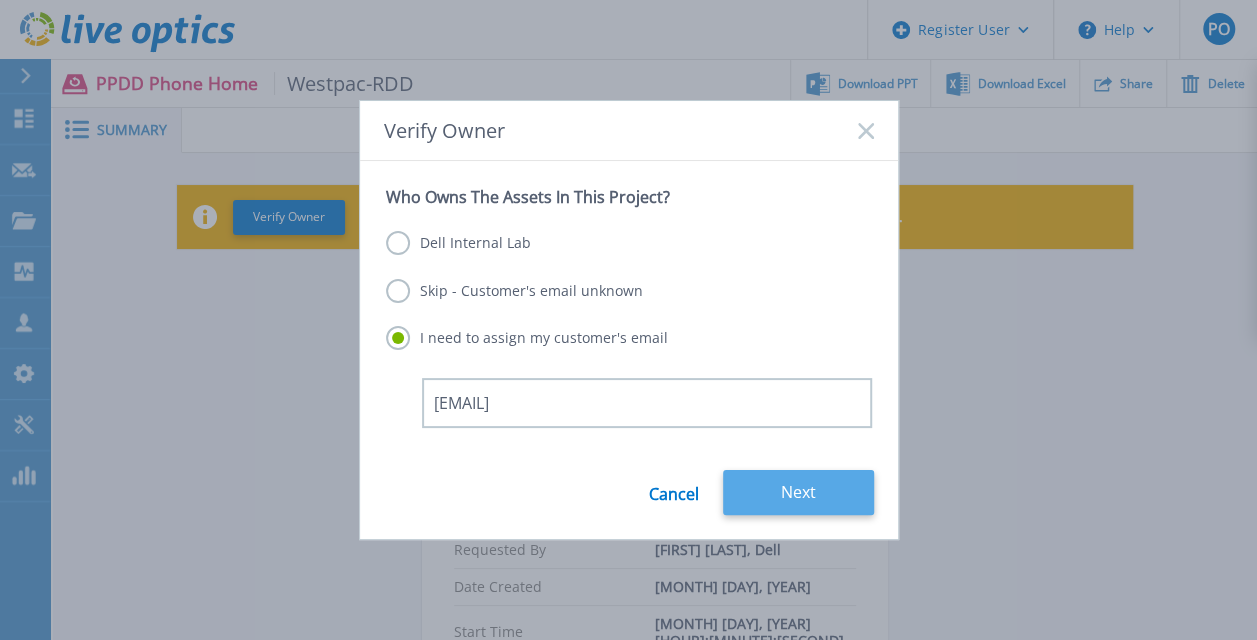 type on "mark.gibson@westpac.com.au" 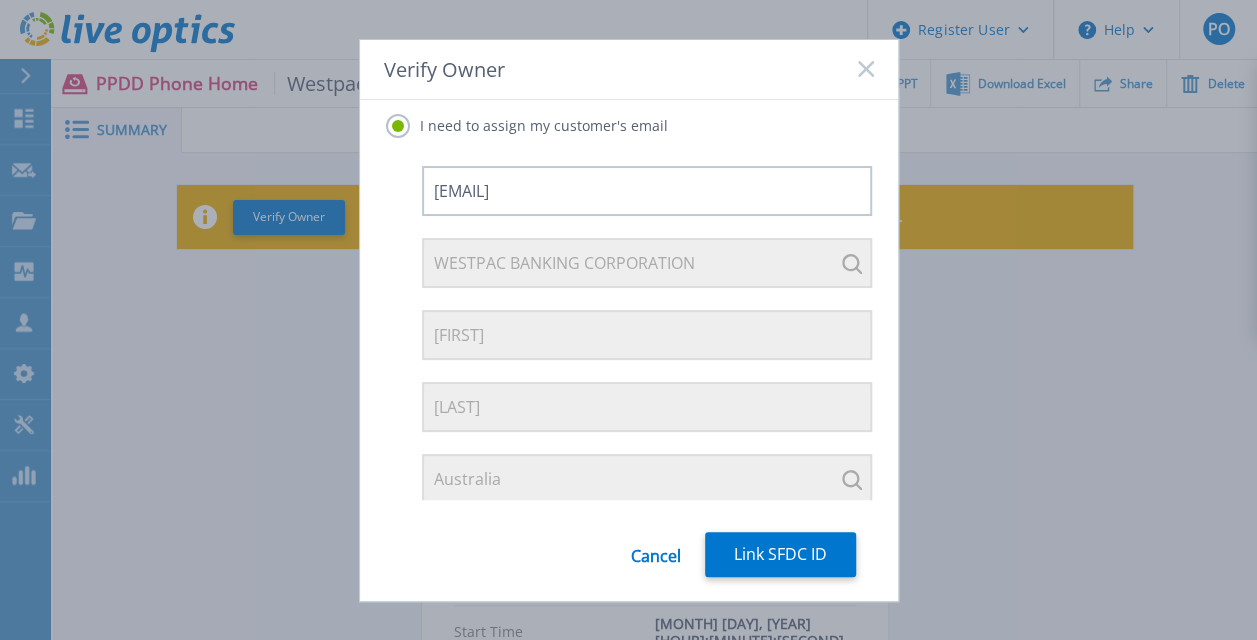 scroll, scrollTop: 153, scrollLeft: 0, axis: vertical 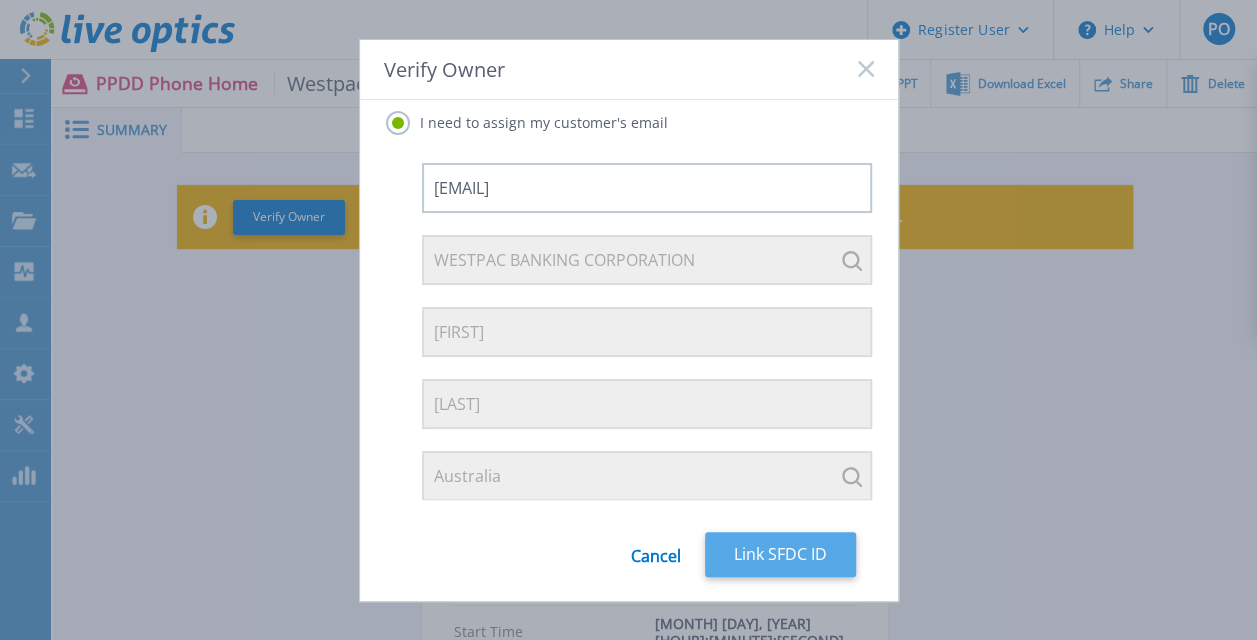 click on "Link SFDC ID" at bounding box center (780, 554) 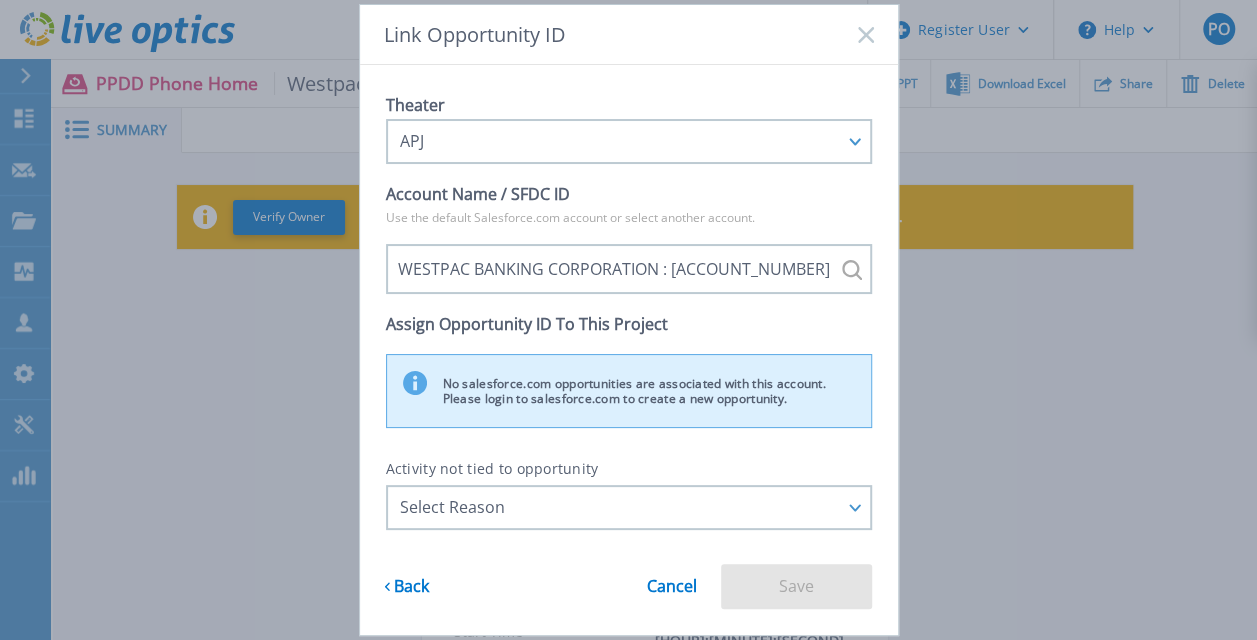 click on "Cancel" at bounding box center [672, 578] 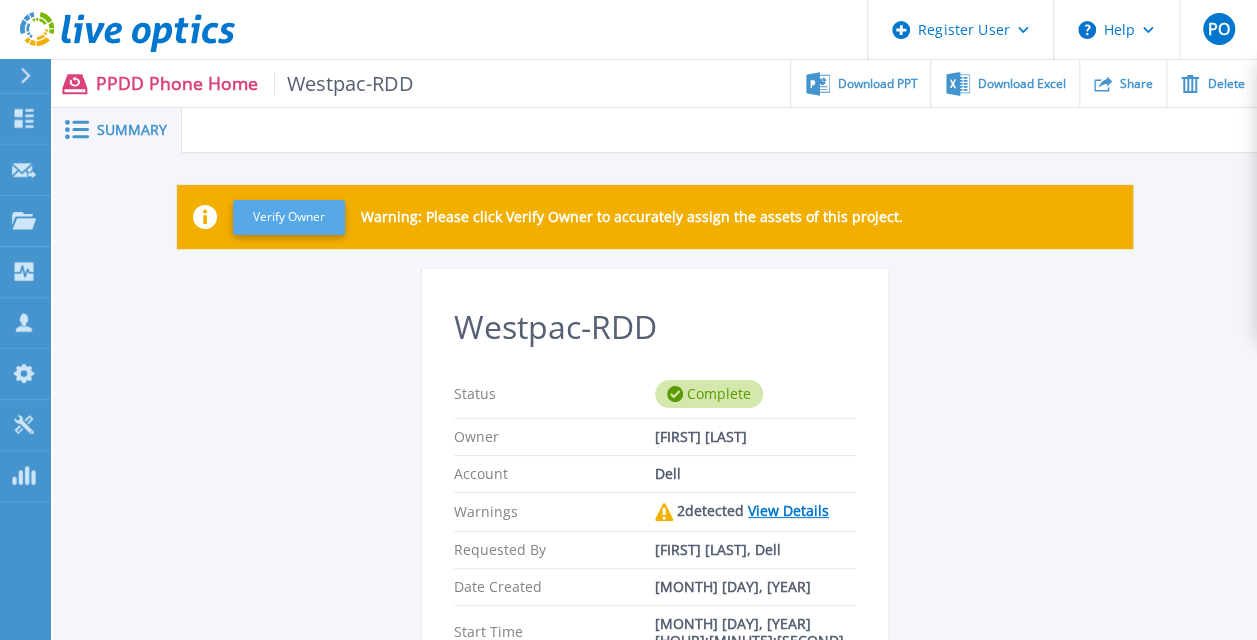 click on "Verify Owner" at bounding box center (289, 217) 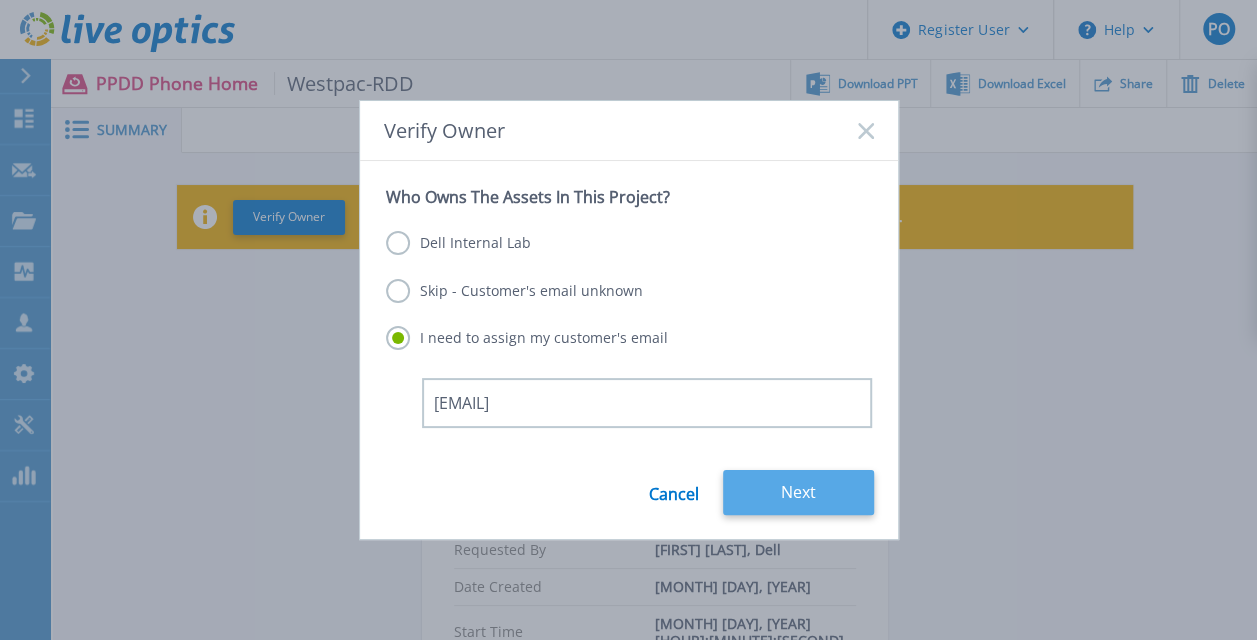 type on "mark.gibson@westpac.com.au" 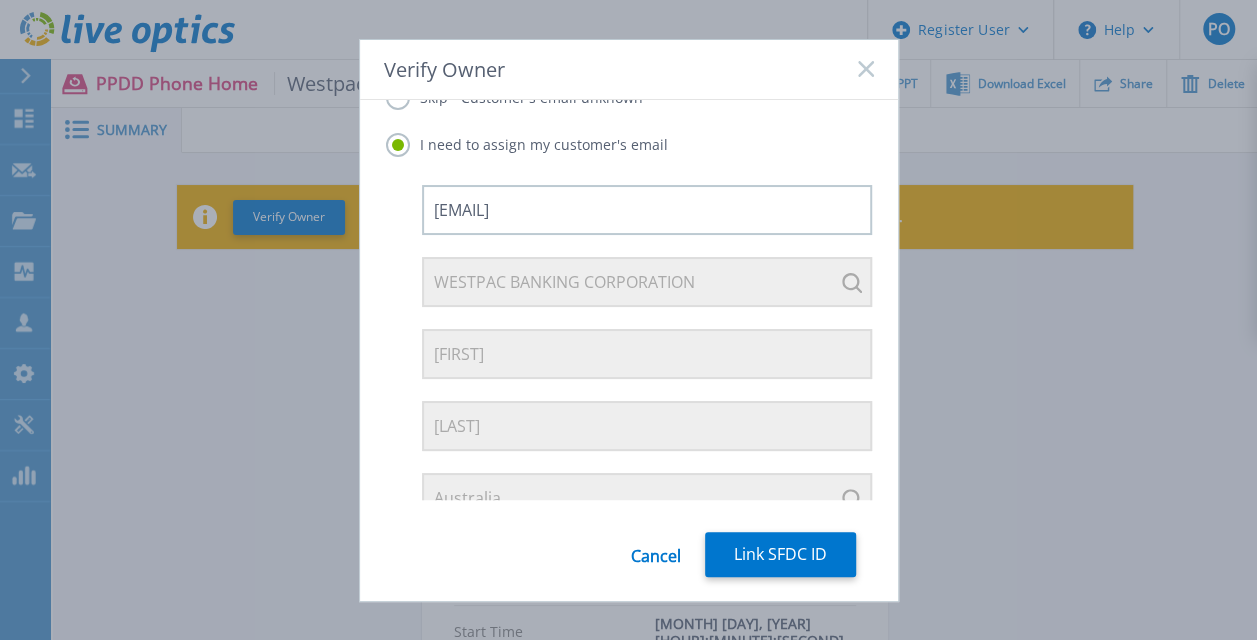 scroll, scrollTop: 153, scrollLeft: 0, axis: vertical 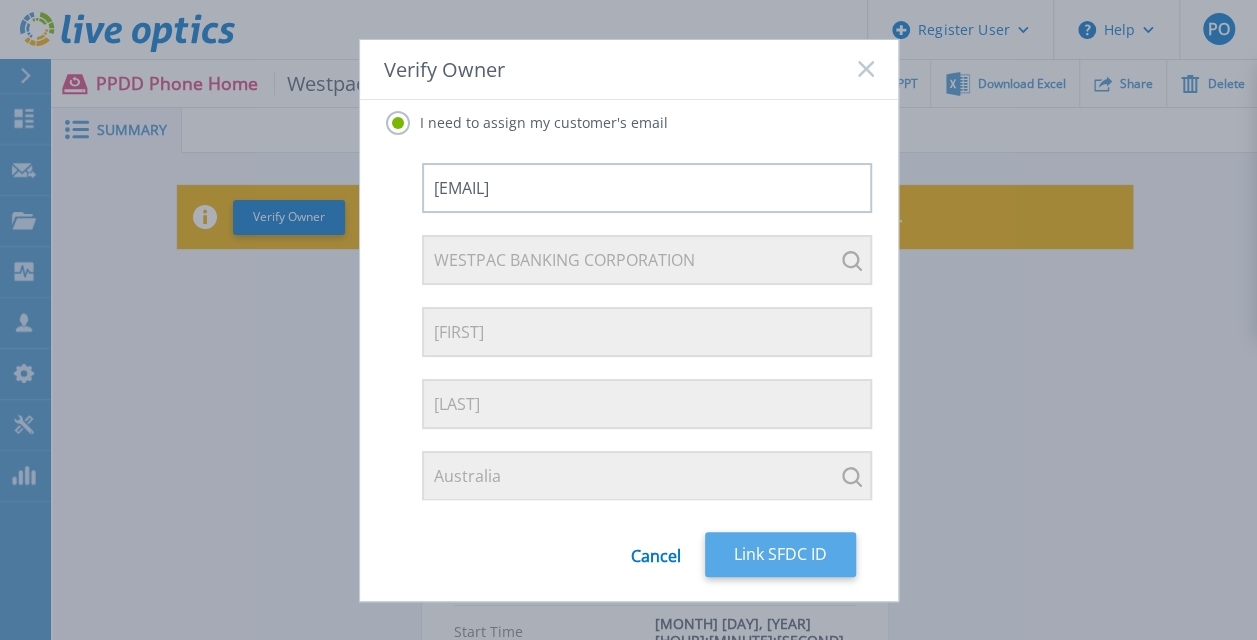 click on "Link SFDC ID" at bounding box center [780, 554] 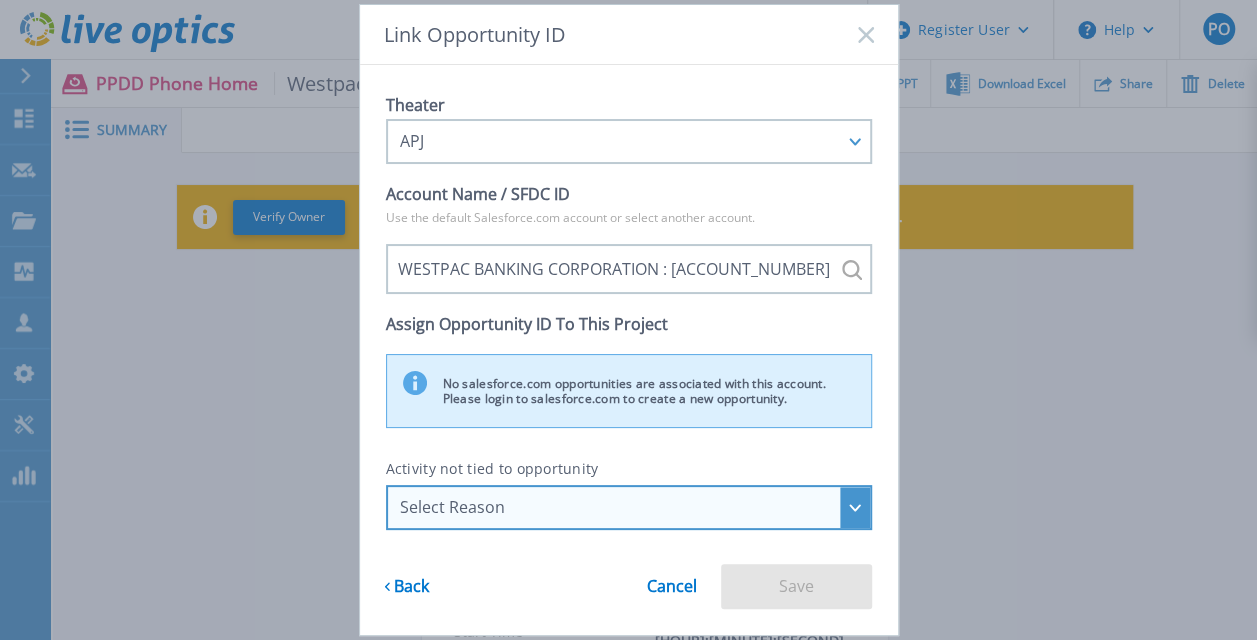 click on "Select Reason" at bounding box center (618, 507) 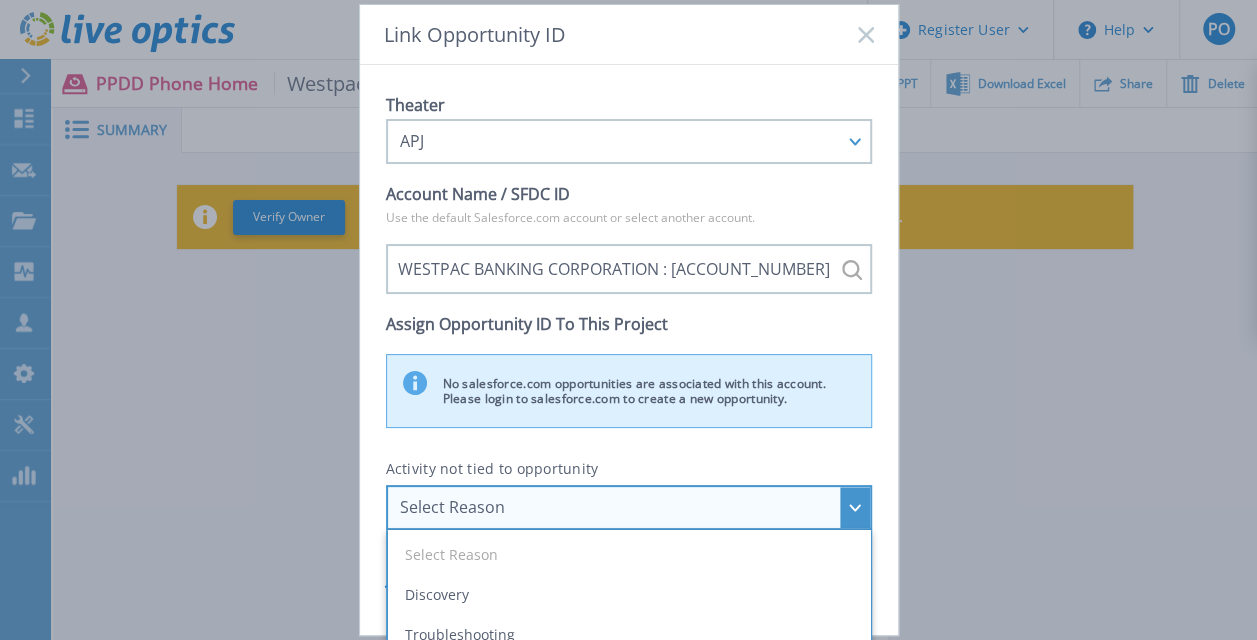 scroll, scrollTop: 46, scrollLeft: 0, axis: vertical 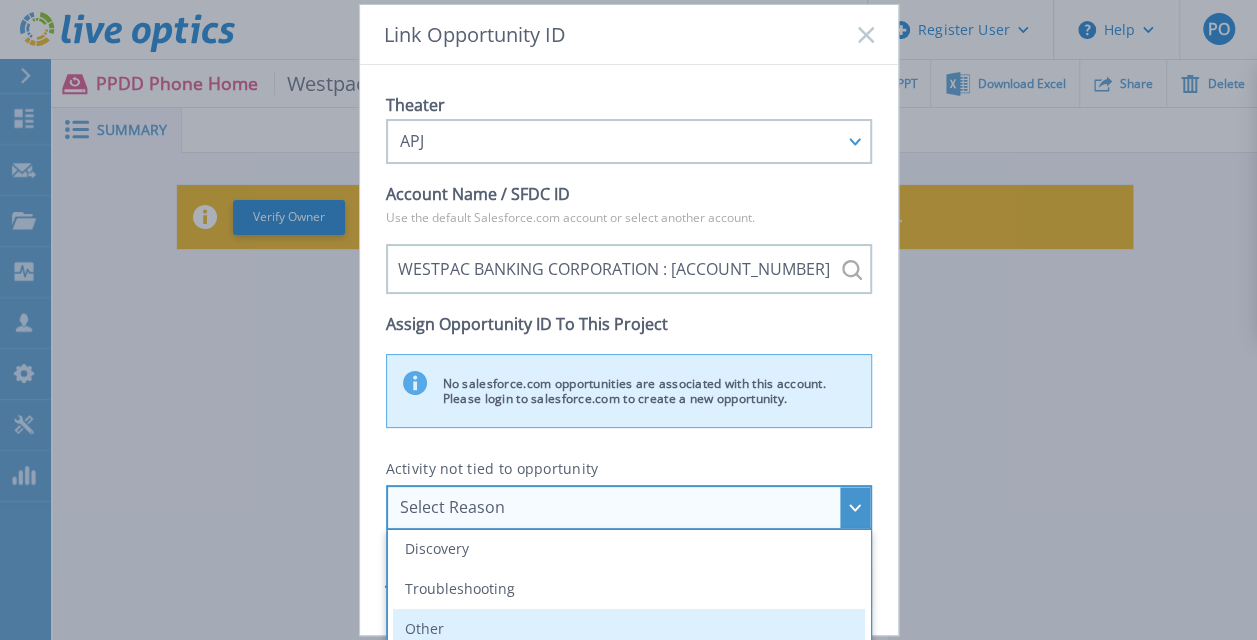 click on "Other" at bounding box center (629, 629) 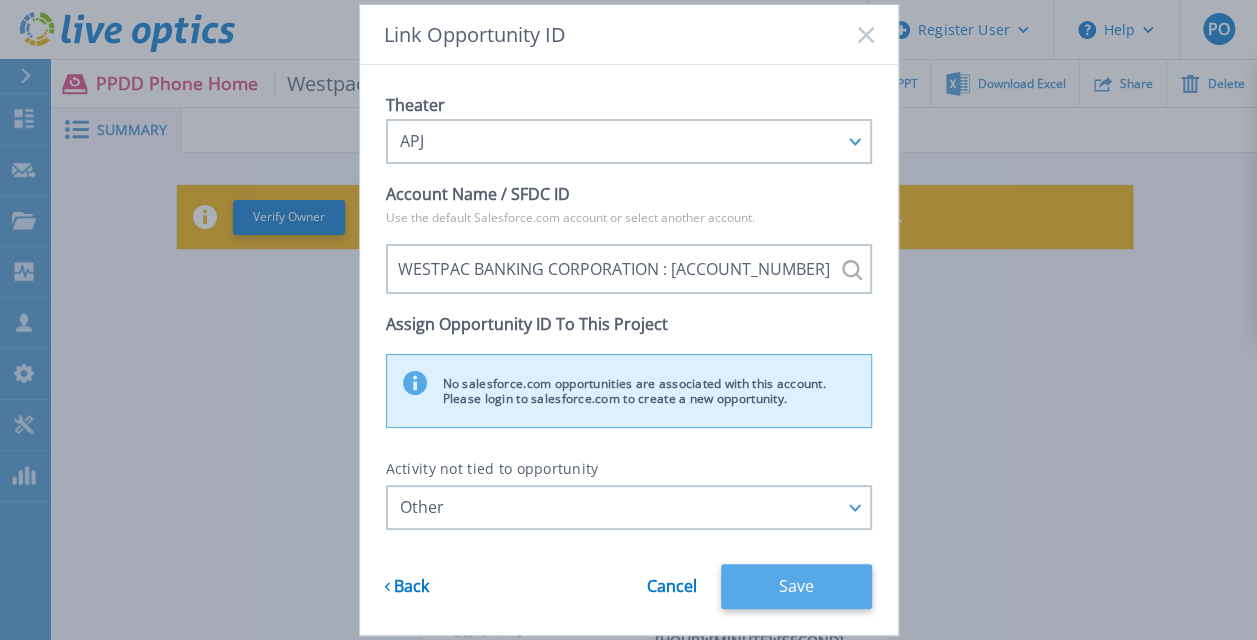 click on "Save" at bounding box center (796, 586) 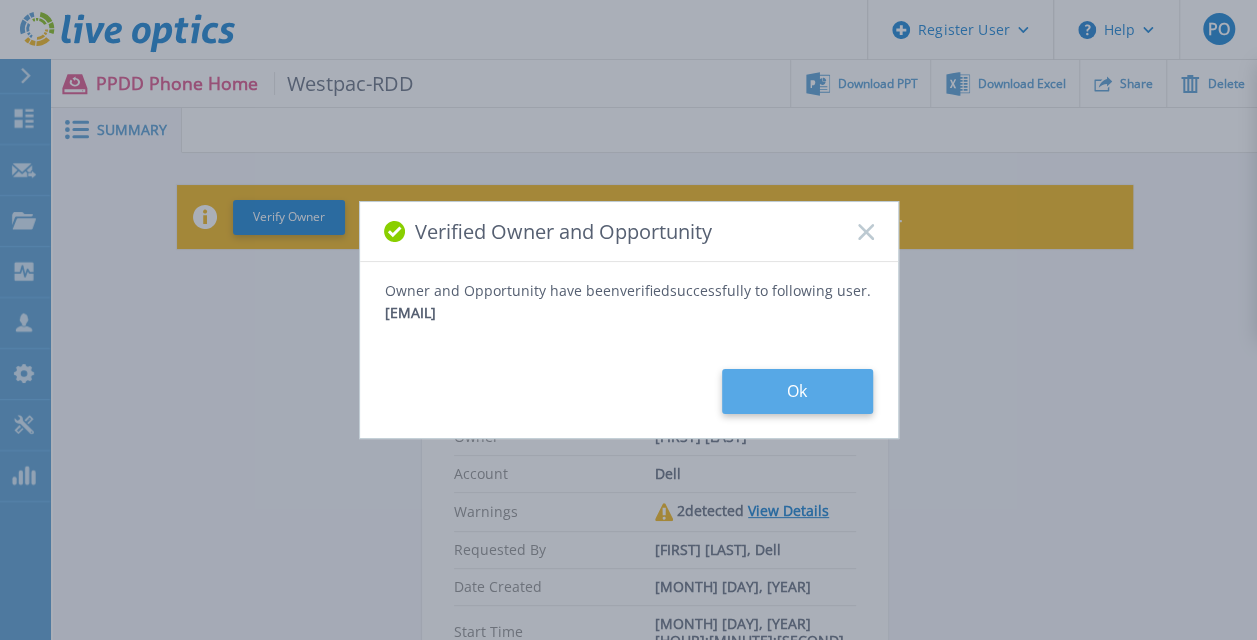 click on "Ok" at bounding box center [797, 391] 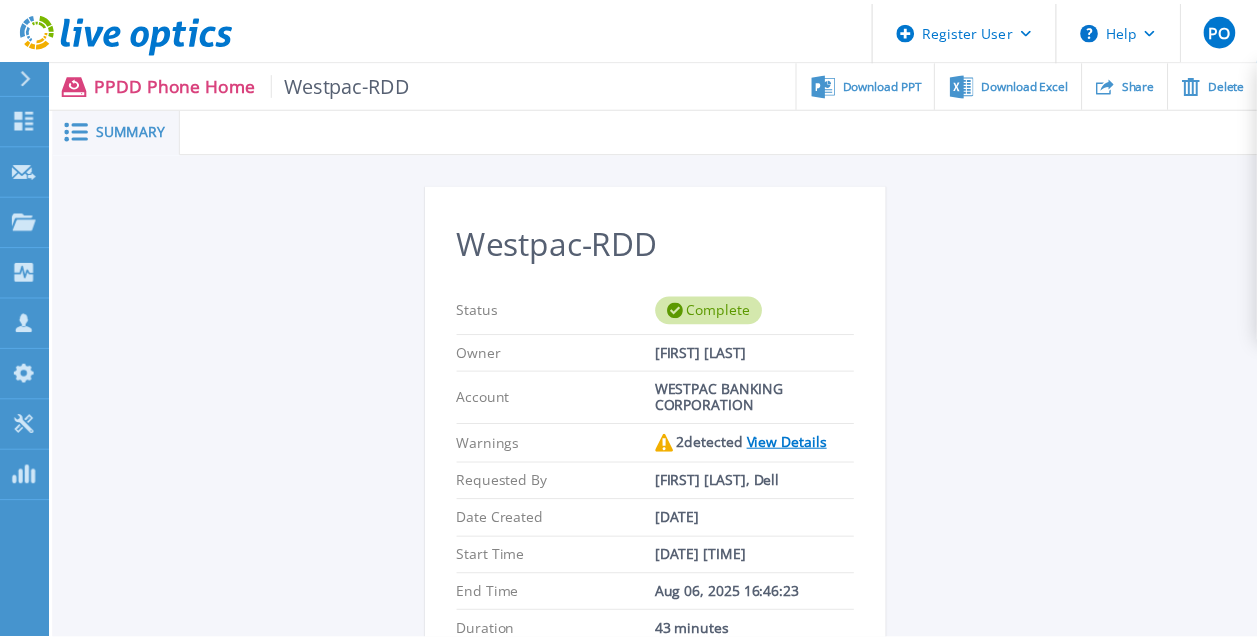 scroll, scrollTop: 0, scrollLeft: 0, axis: both 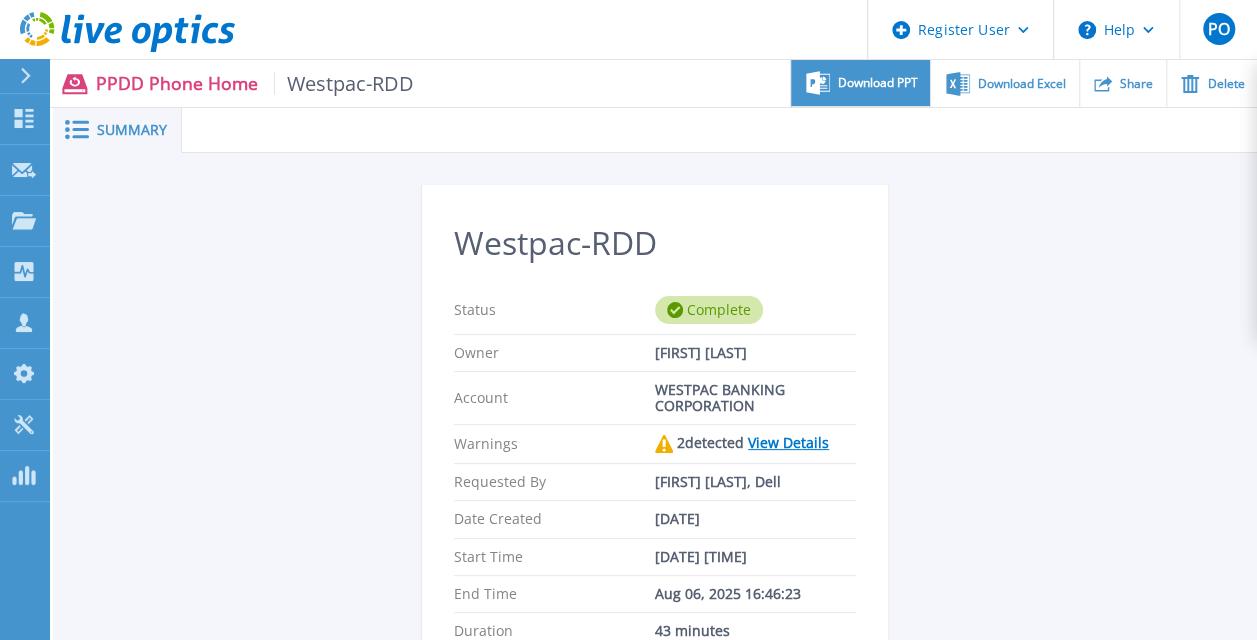 click on "Download PPT" at bounding box center [878, 83] 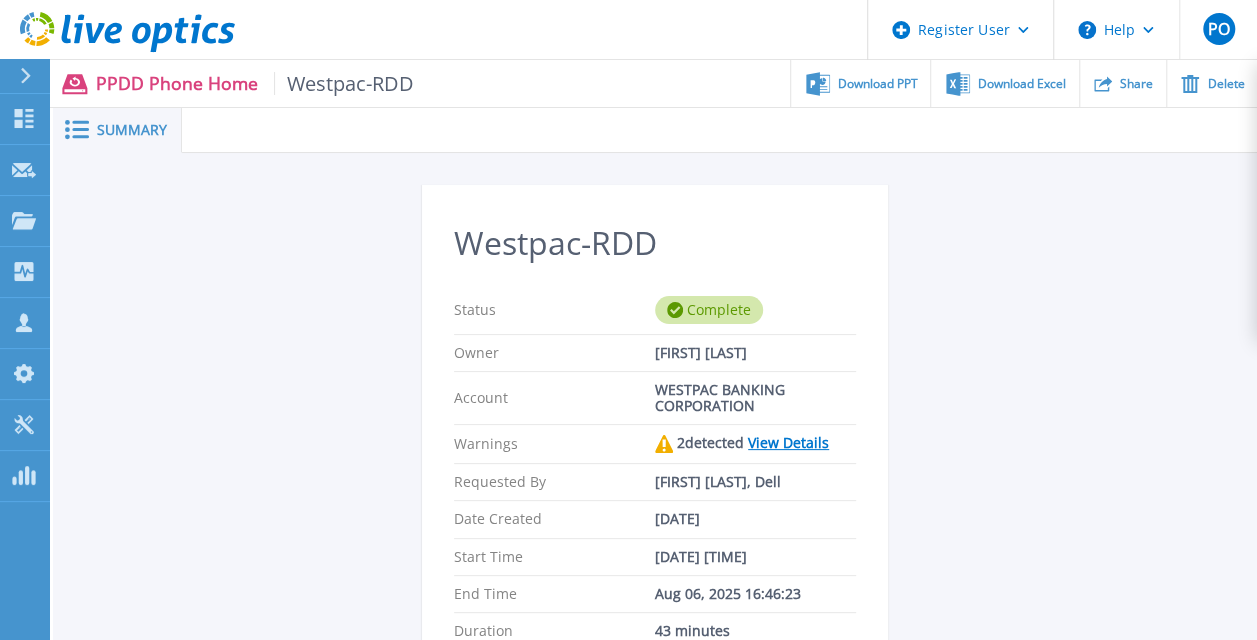 click on "Westpac-RDD Status Complete Owner [FIRST] [LAST] Account WESTPAC BANKING CORPORATION Warnings   2  detected   View Details Requested By [FIRST] [LAST], Dell  Date Created [DATE] Start Time [DATE] [TIME] End Time [DATE] [TIME] Duration 43 minutes Project ID 3005562 Systems Information Serial Number Hostname Last ASUP DDOS Version Status DE400242105737 aurdd5737 [DAY] [MONTH]  7 [TIME] AEST [YEAR]  7.10.1.20-1090468 Completed DE400242803893 aurdd3893 [DAY] [MONTH]  7 [TIME] AEST [YEAR]  7.10.1.20-1090468 Completed CRK00250511603 aurdd1603 [DAY] [MONTH]  7 [TIME] AEST [YEAR]  7.10.1.20-1090468 Completed CRK00250511602 aurdd1602 [DAY] [MONTH]  7 [TIME] AEST [YEAR]  7.10.1.20-1090468 Completed DE404211107365 Failed DE408220826521 Failed DE413232436327 Failed DE415235015854 Failed DE411225185246 Failed CKM00193003831 Failed CKM00203002102 Failed CKM00172801558 Failed DE406213721237 Failed CKM00182500926 Failed DE409221930917 Failed CKM00201400775 Failed CKM00191300223 Failed" at bounding box center (655, 874) 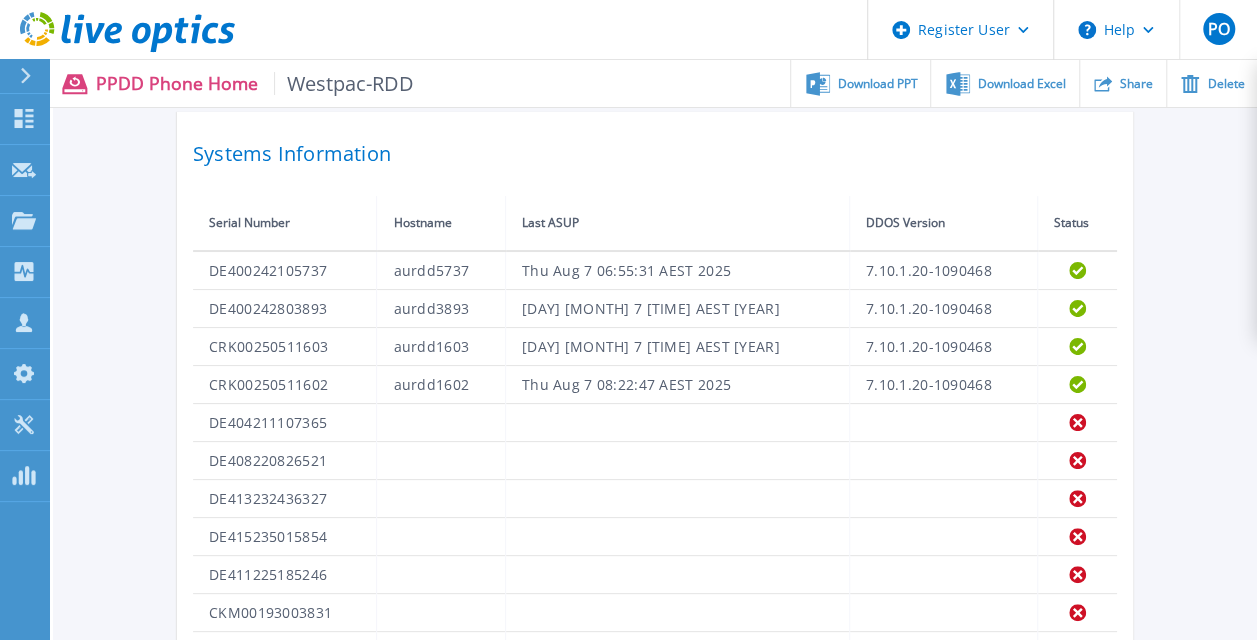 scroll, scrollTop: 655, scrollLeft: 0, axis: vertical 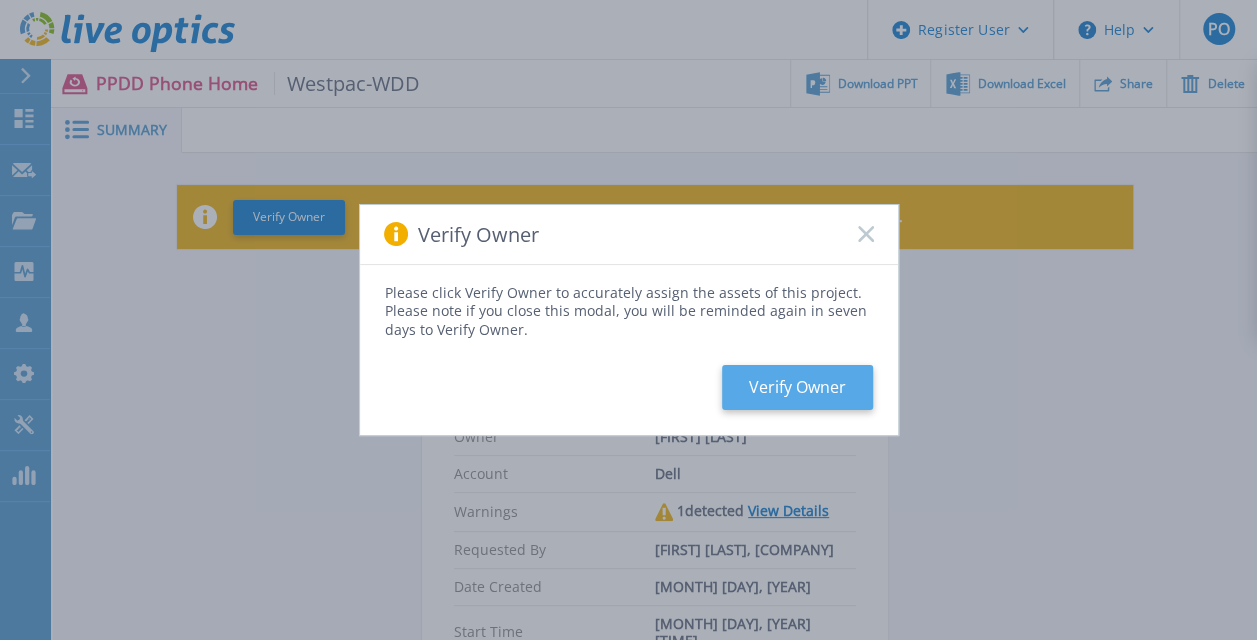 click on "Verify Owner" at bounding box center [797, 387] 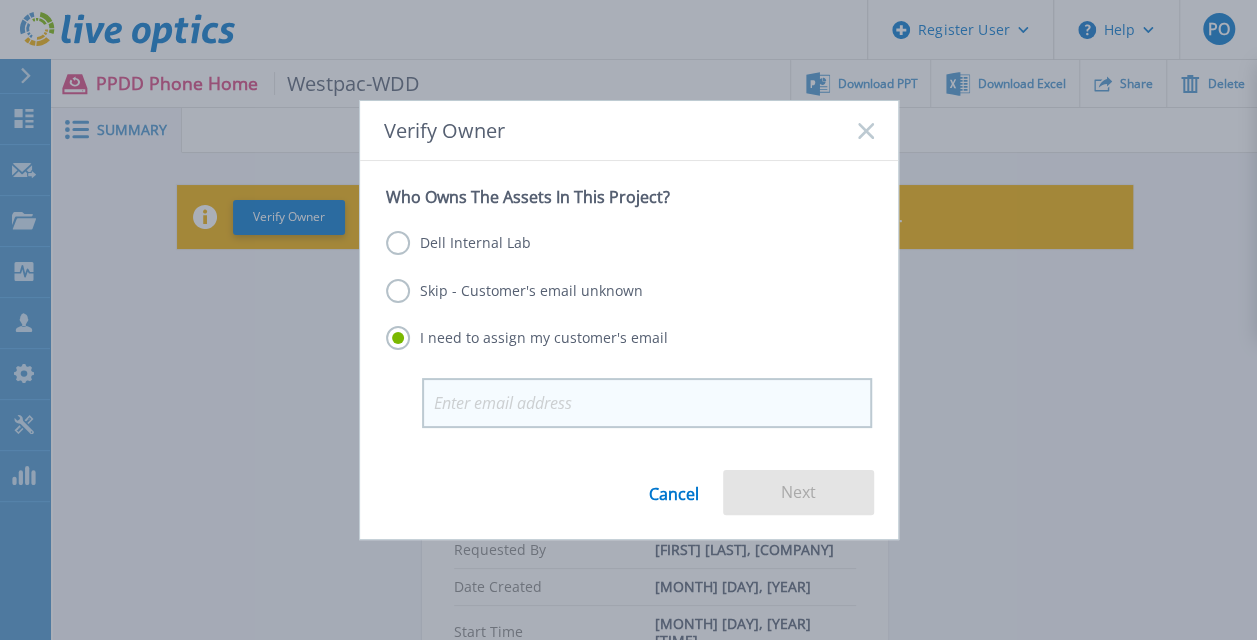 click at bounding box center (647, 403) 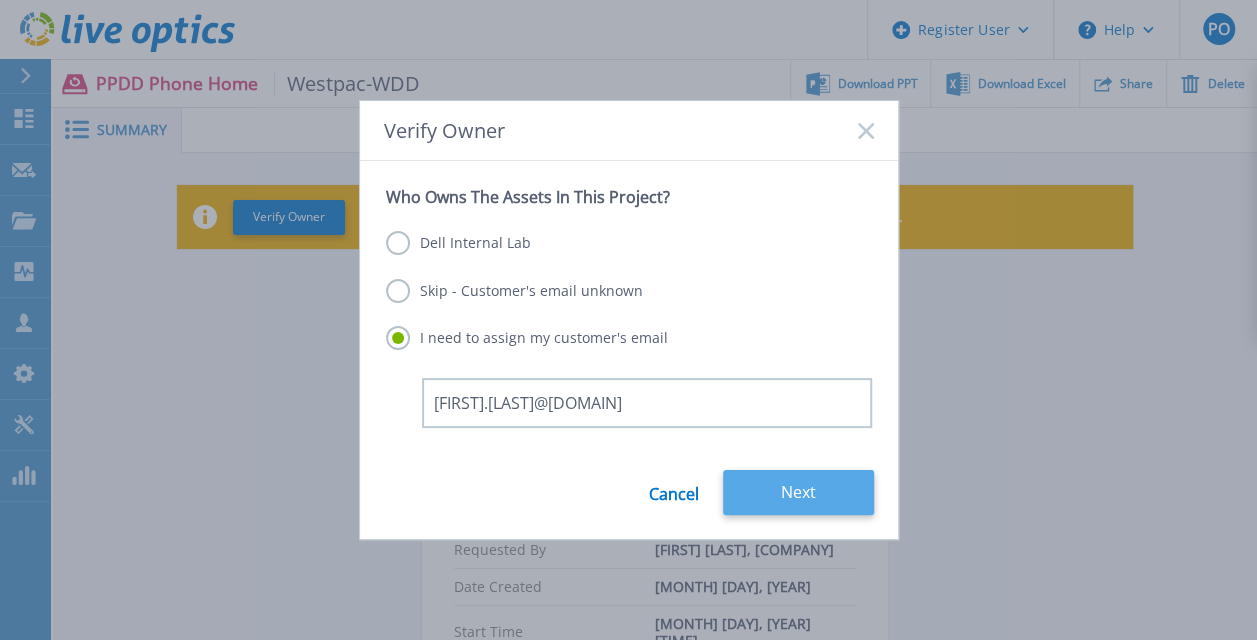 type on "mark.gibson@westpac.com.au" 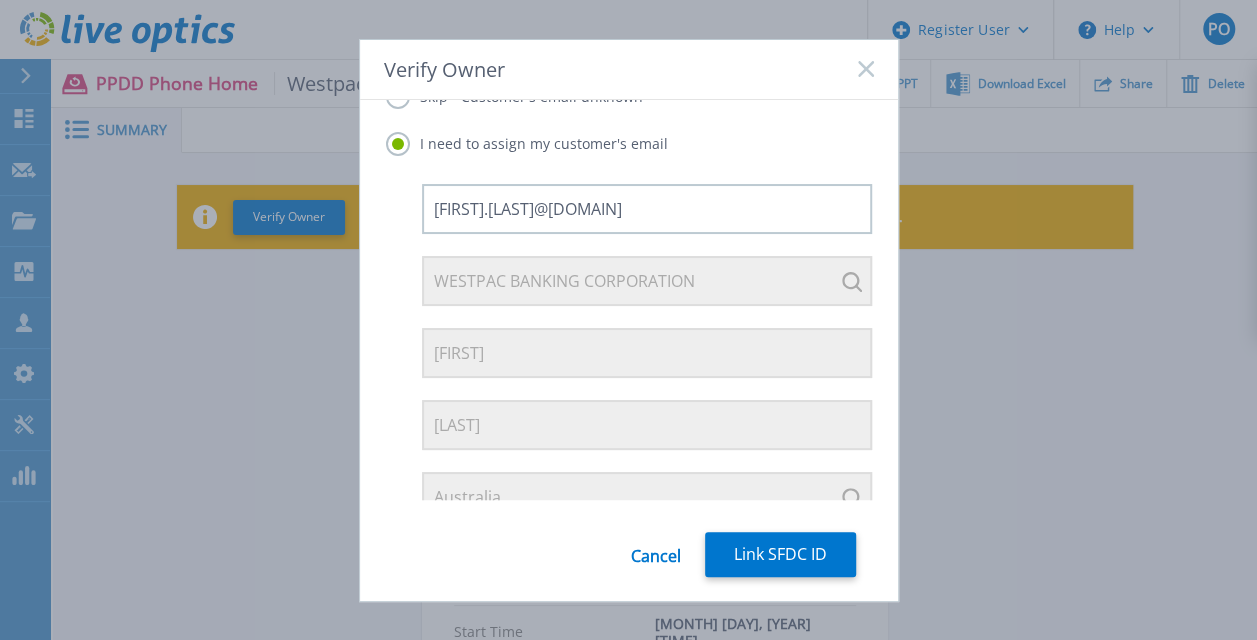 scroll, scrollTop: 153, scrollLeft: 0, axis: vertical 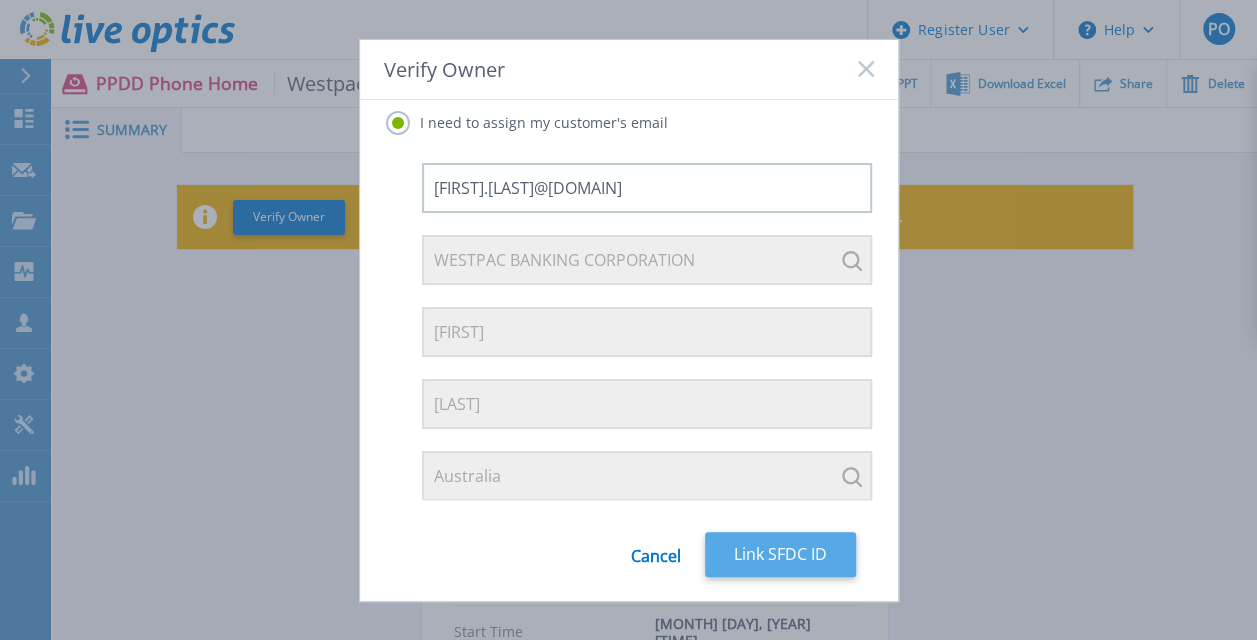 click on "Link SFDC ID" at bounding box center [780, 554] 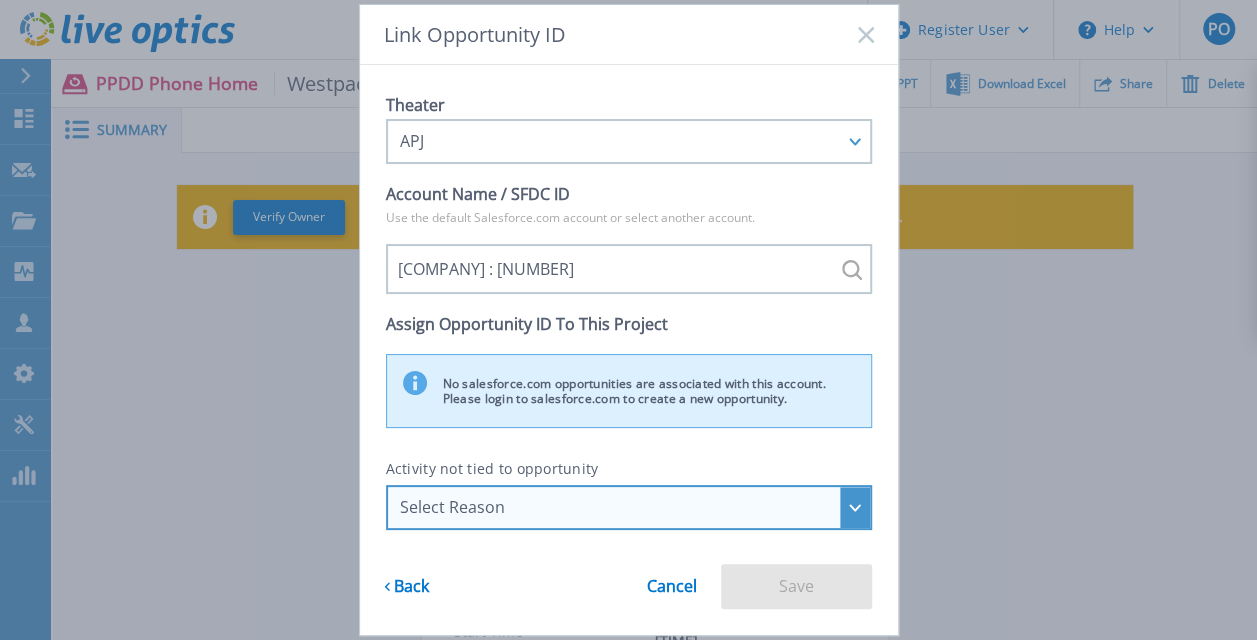 click on "Select Reason" at bounding box center (629, 507) 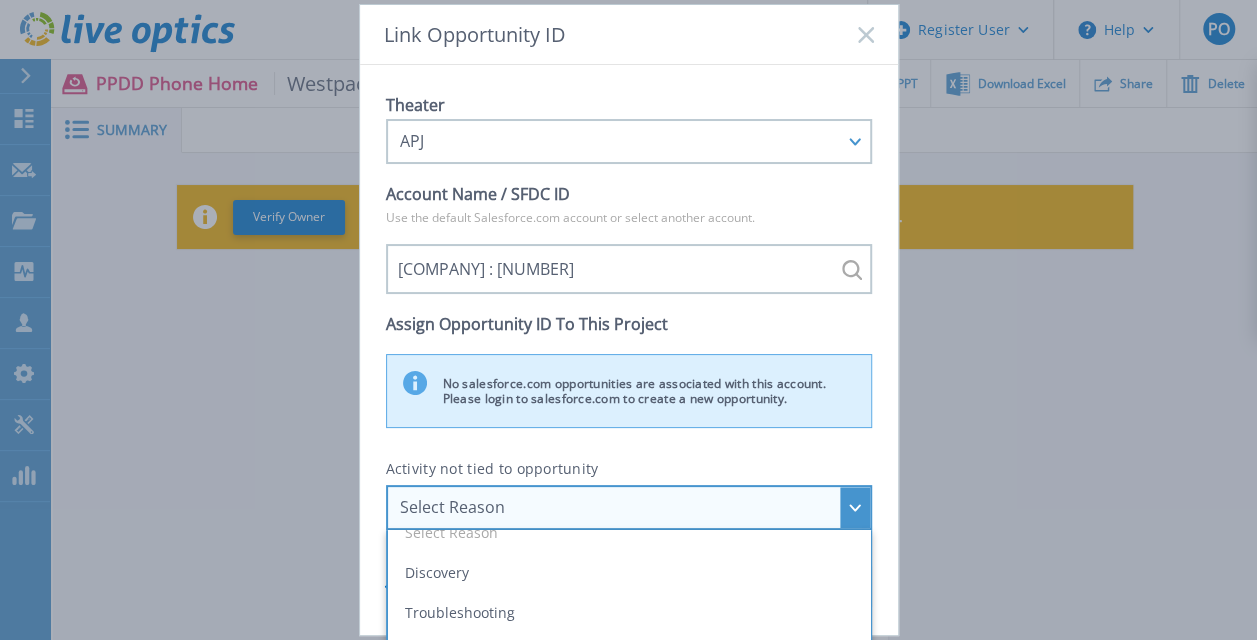 scroll, scrollTop: 40, scrollLeft: 0, axis: vertical 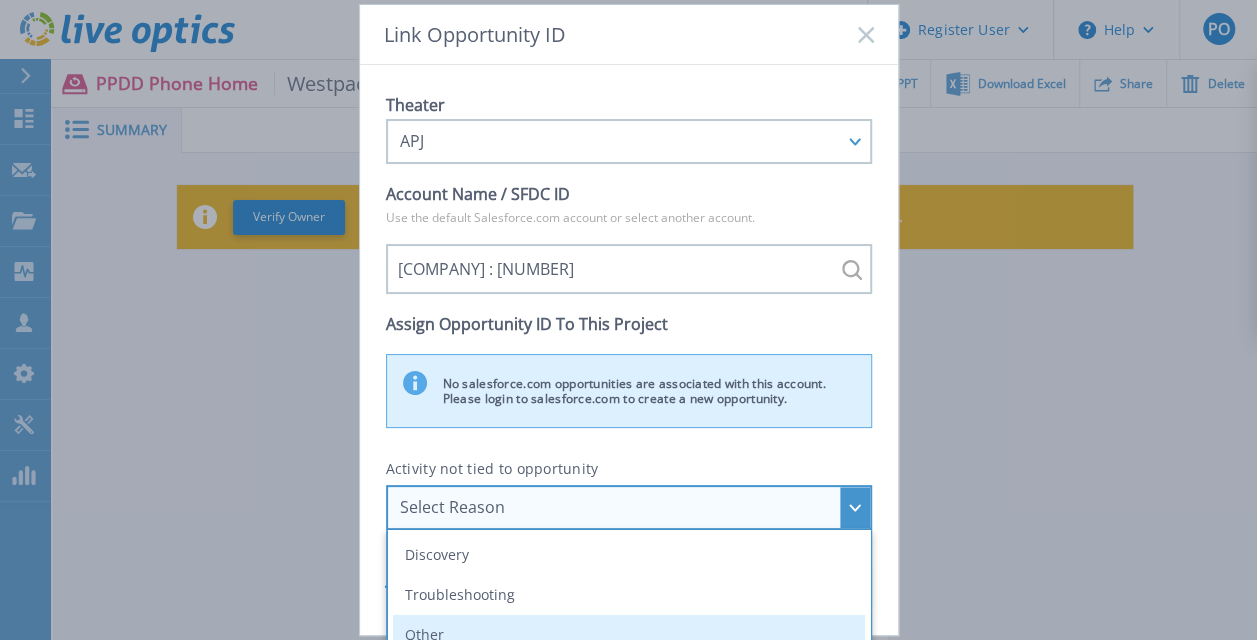 click on "Other" at bounding box center [629, 635] 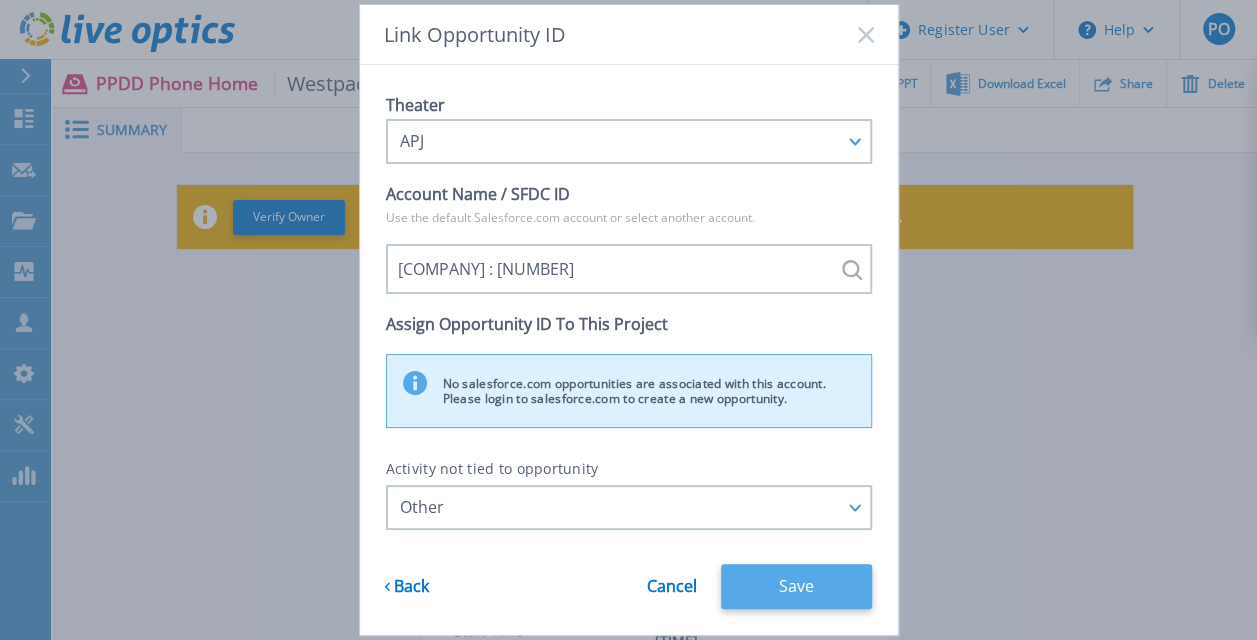 click on "Save" at bounding box center [796, 586] 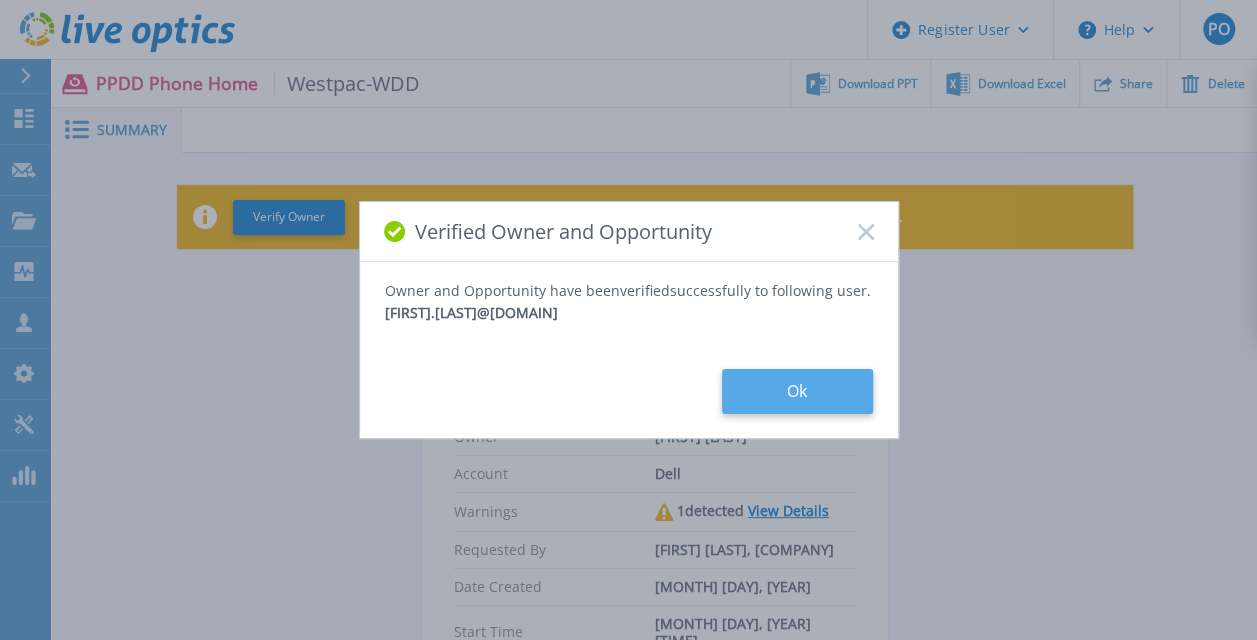 click on "Ok" at bounding box center (797, 391) 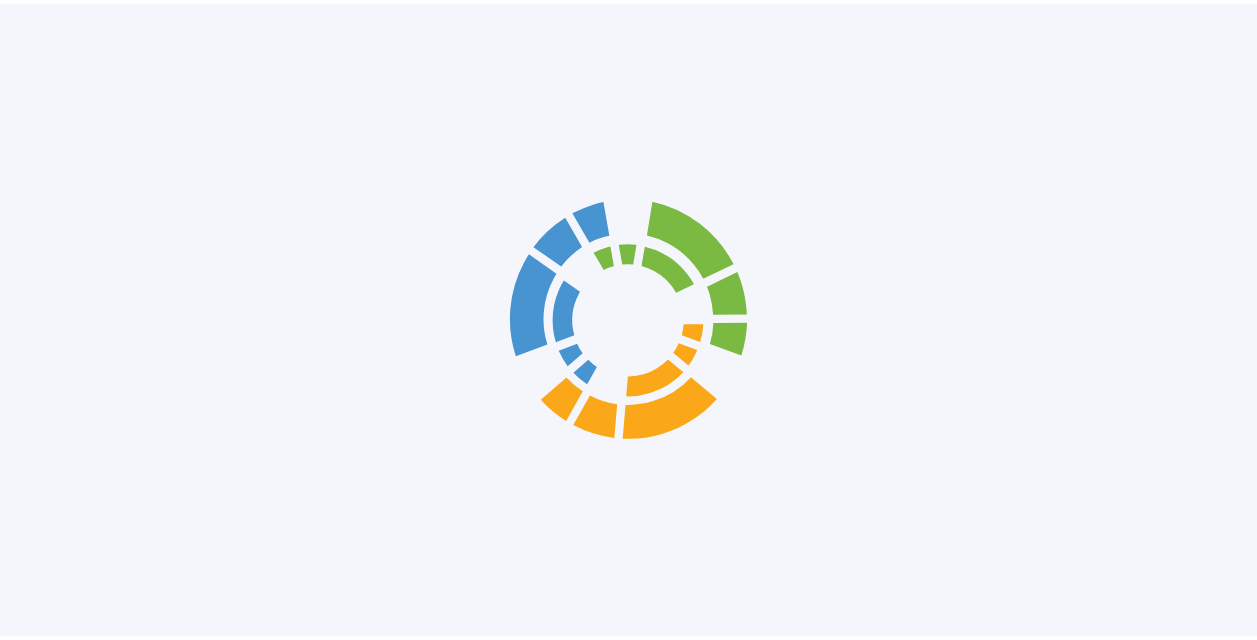 scroll, scrollTop: 0, scrollLeft: 0, axis: both 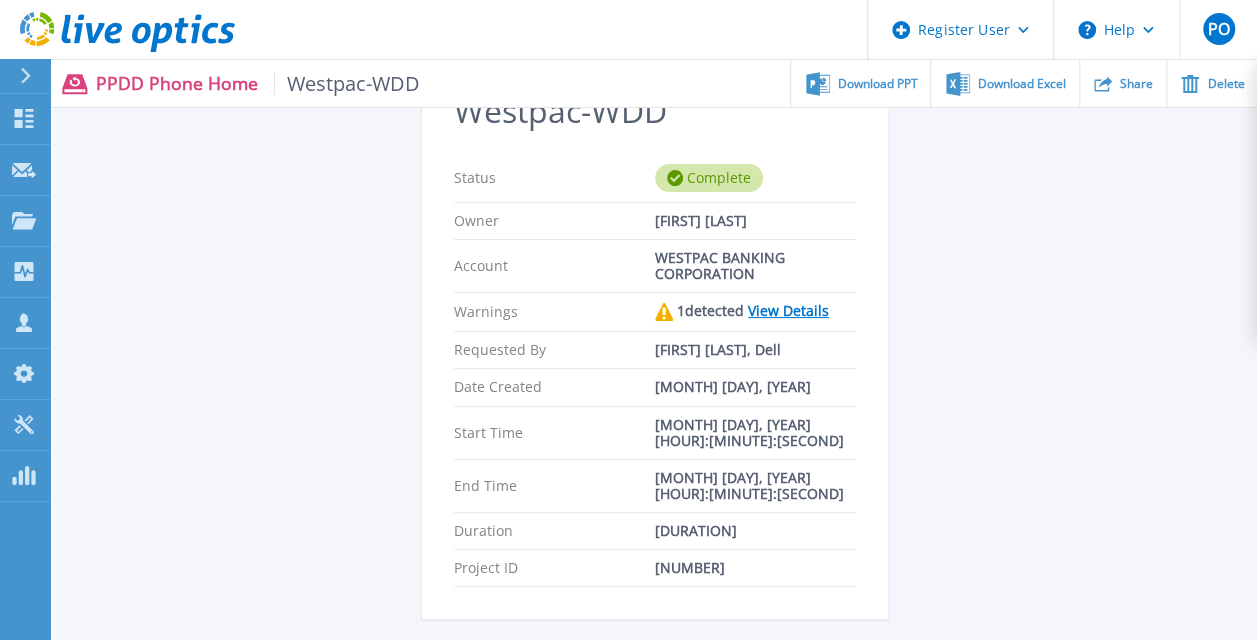 click on "View Details" at bounding box center (788, 310) 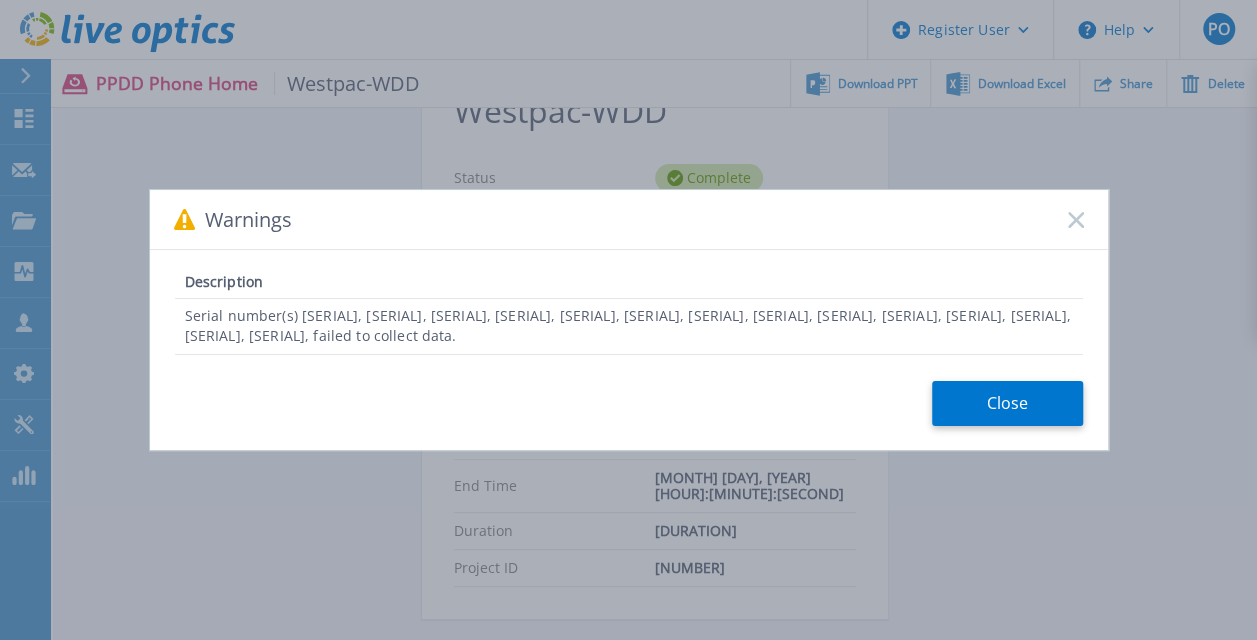 scroll, scrollTop: 0, scrollLeft: 0, axis: both 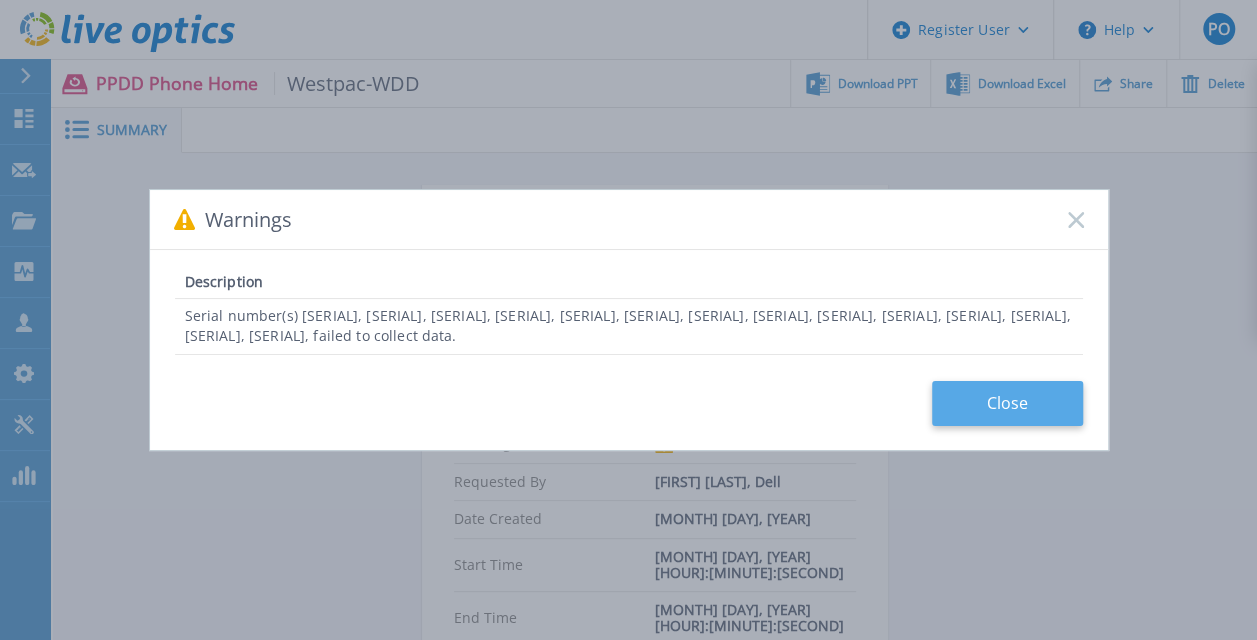 click on "Close" at bounding box center [1007, 403] 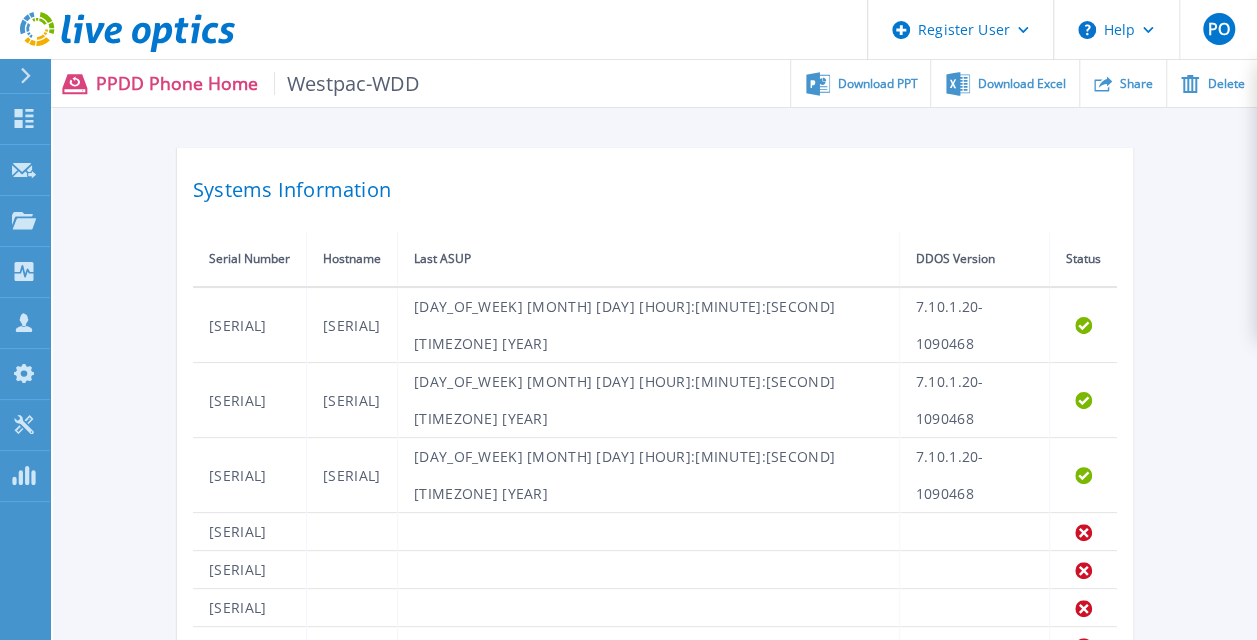 scroll, scrollTop: 678, scrollLeft: 0, axis: vertical 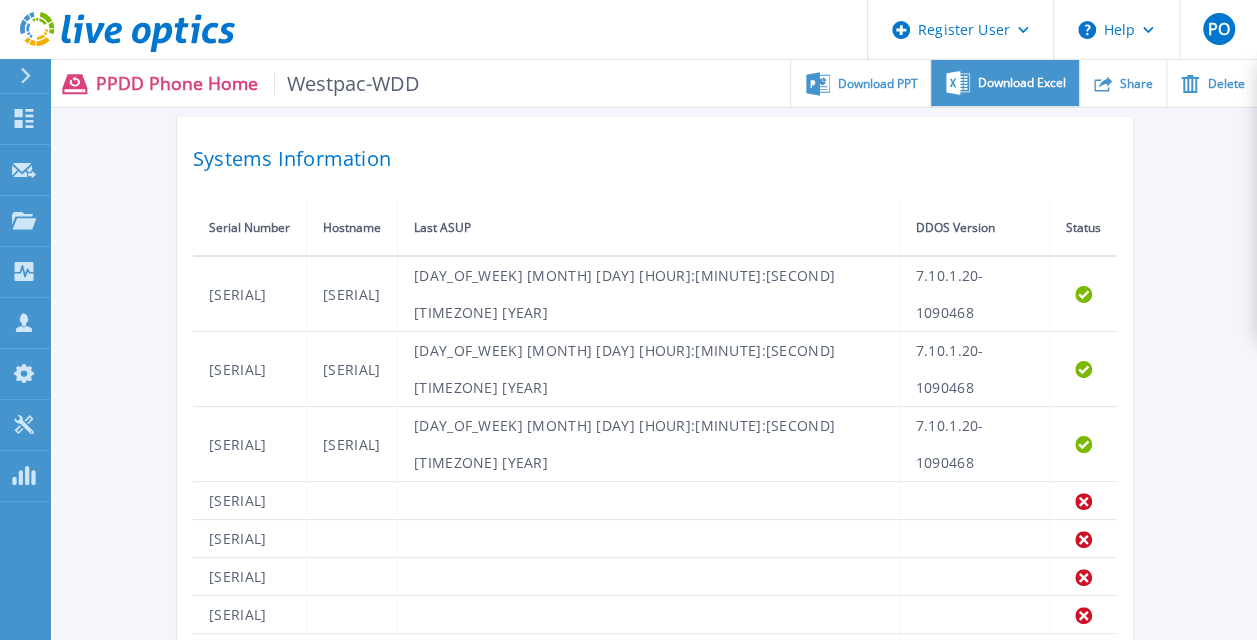 click on "Download Excel" at bounding box center (1004, 83) 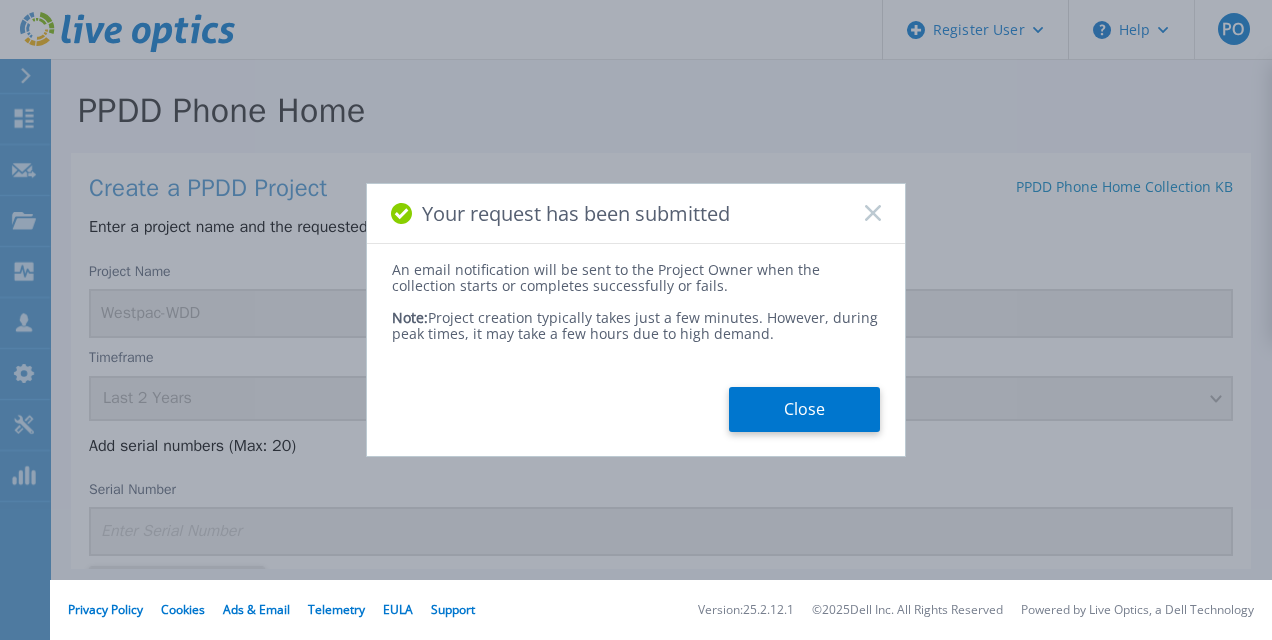scroll, scrollTop: 0, scrollLeft: 0, axis: both 